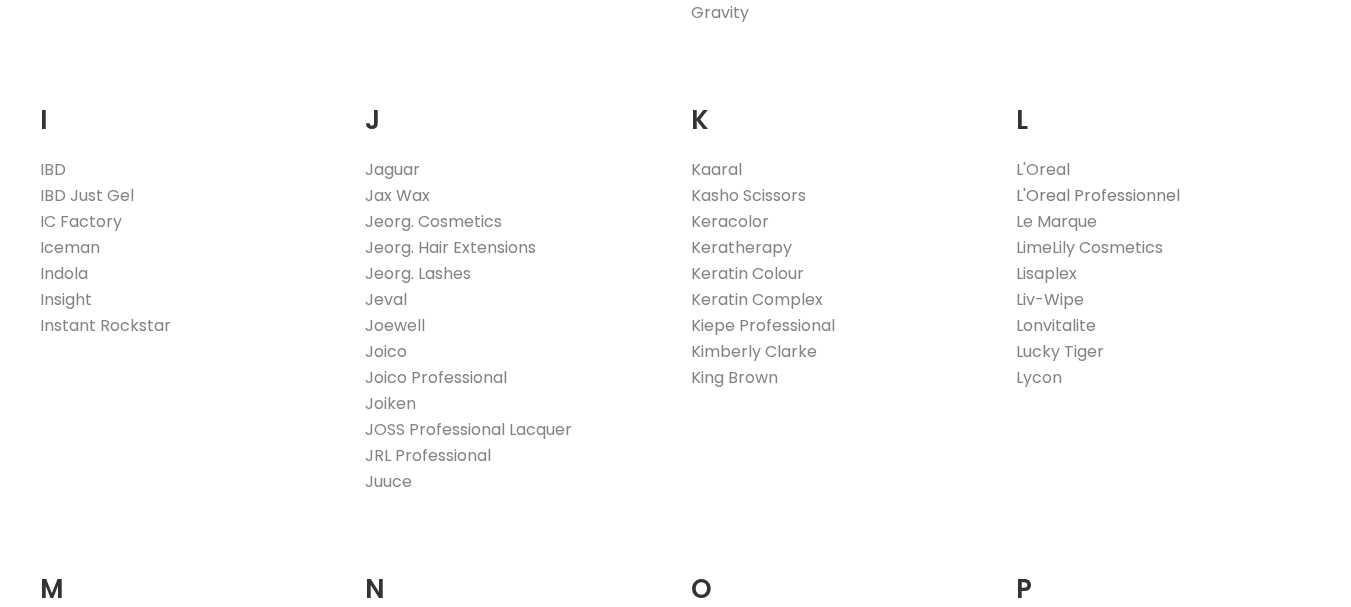 click on "L'Oreal Professionnel" at bounding box center [1098, 195] 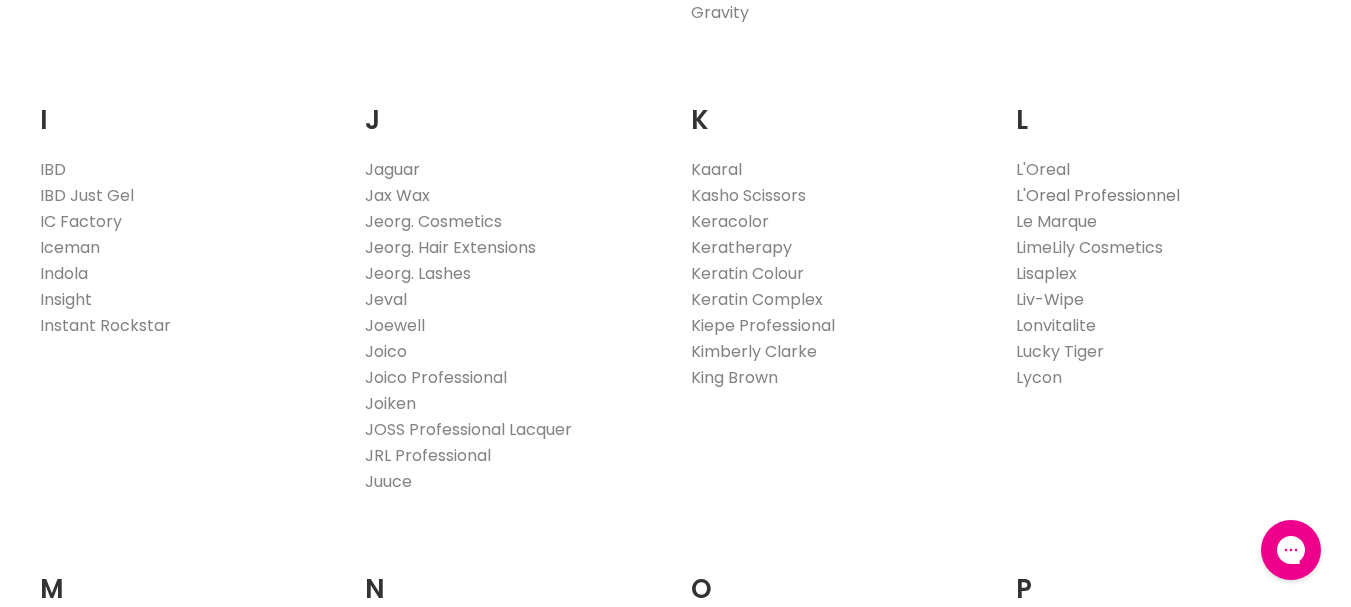 scroll, scrollTop: 0, scrollLeft: 0, axis: both 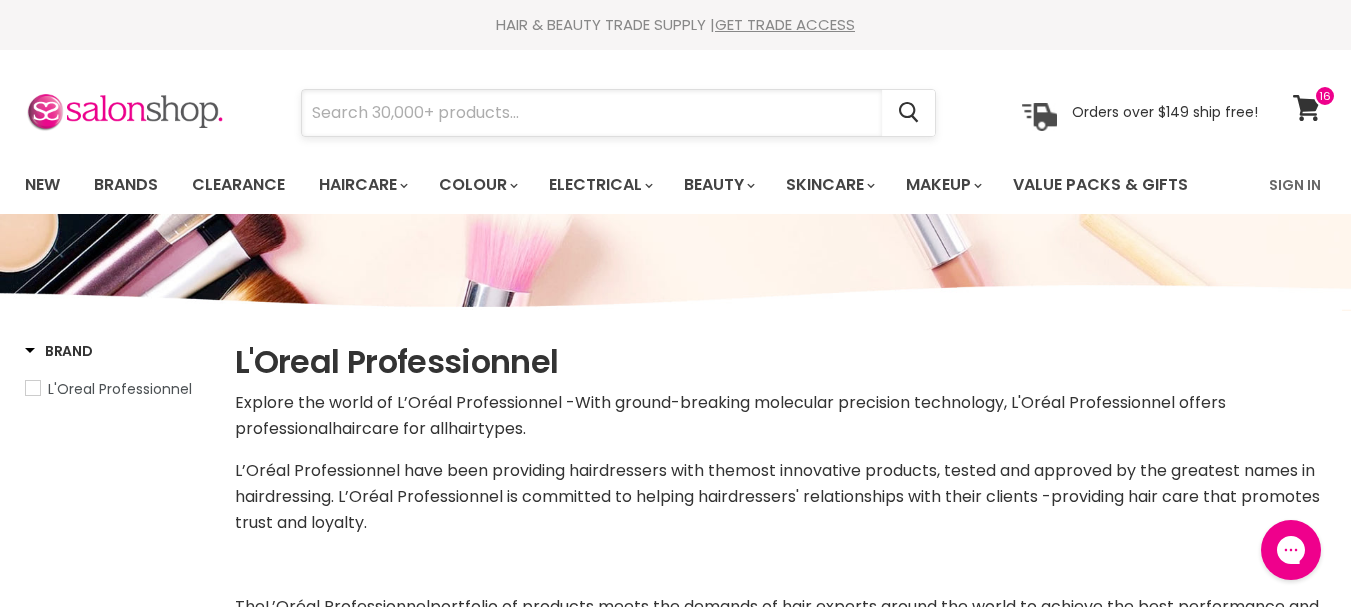 click at bounding box center (592, 113) 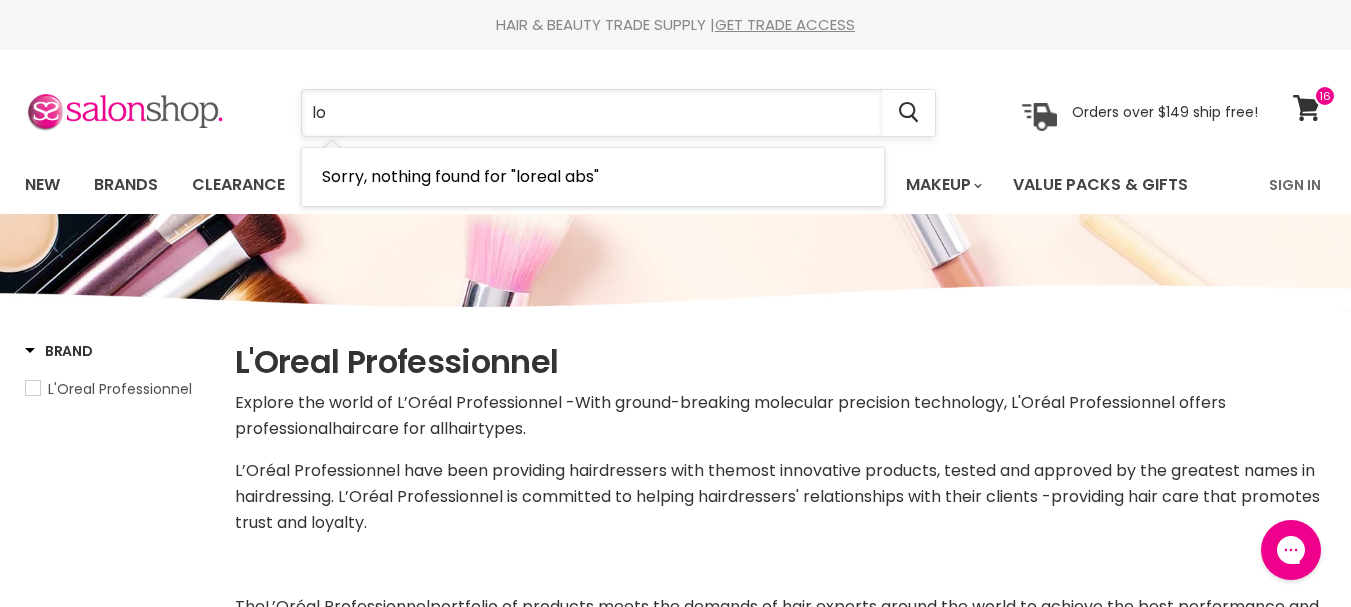 type on "l" 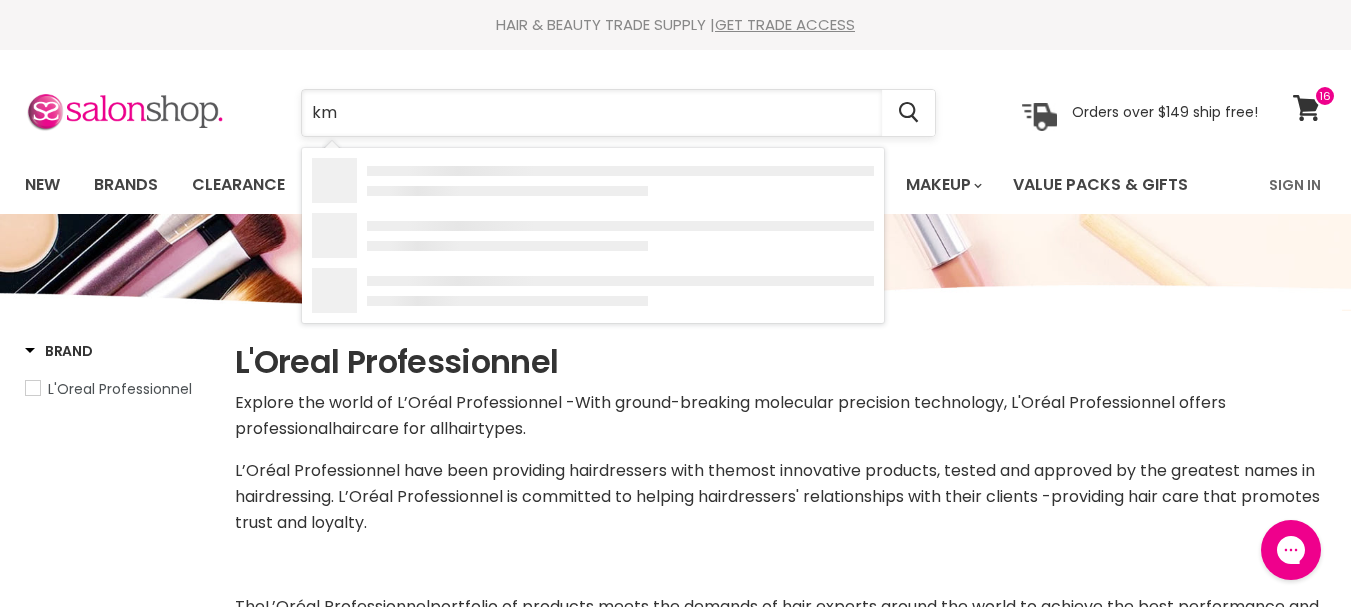 type on "kms" 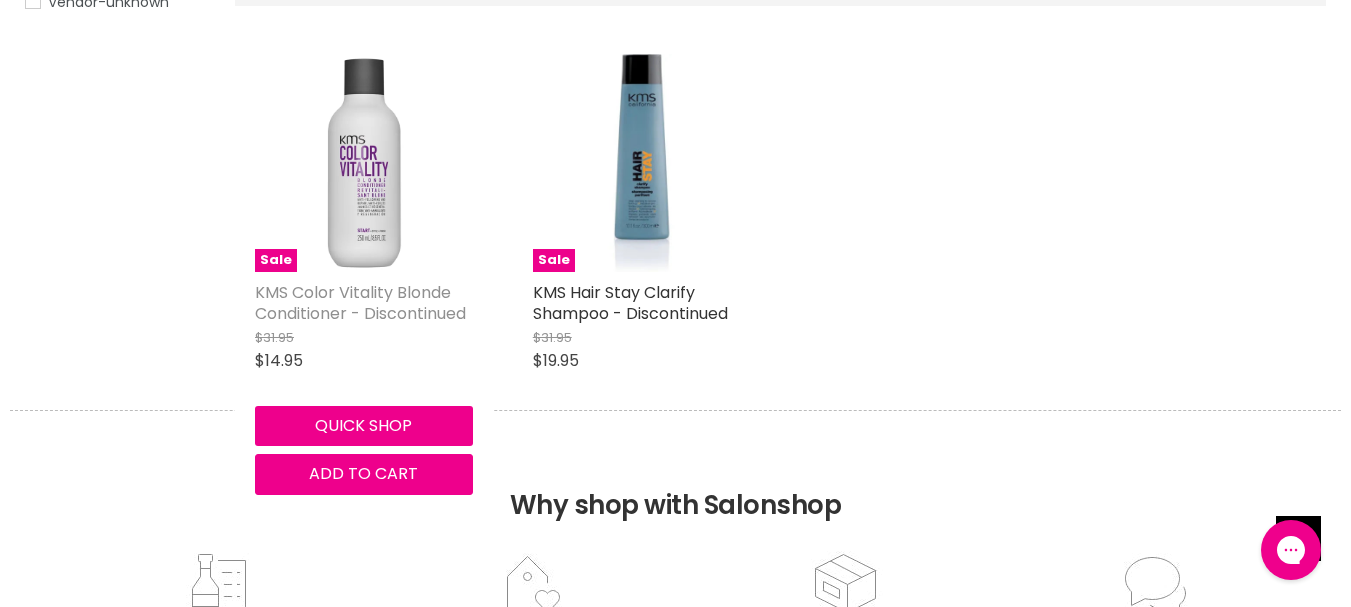 scroll, scrollTop: 0, scrollLeft: 0, axis: both 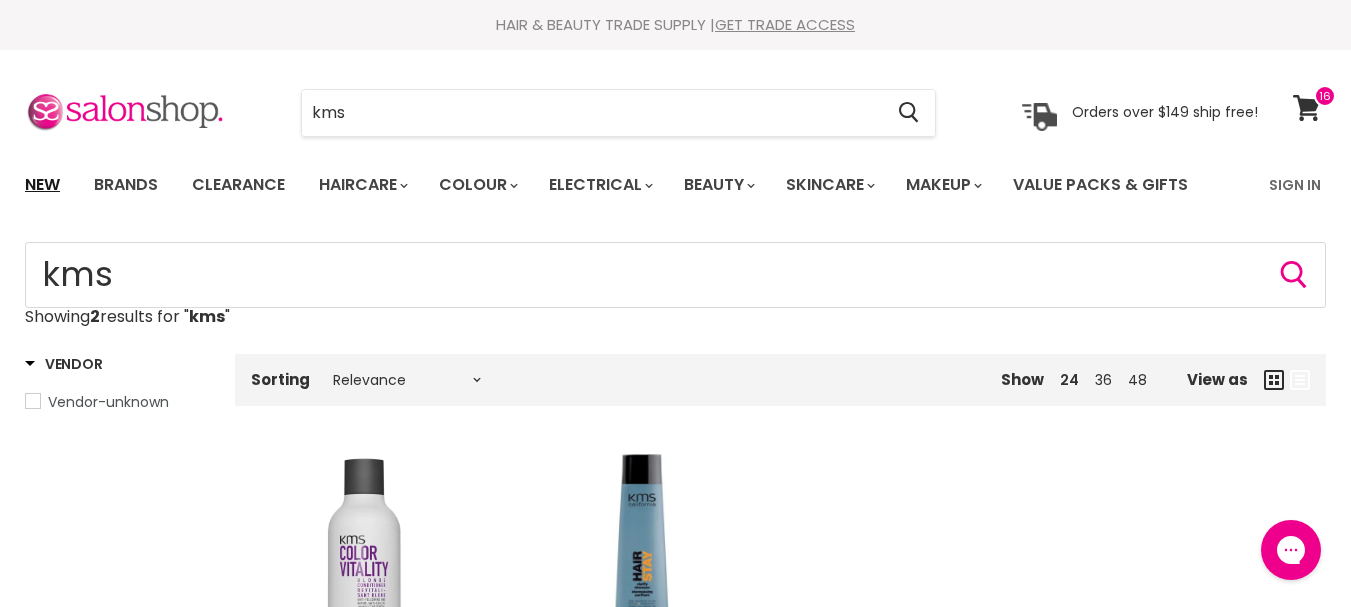 click on "New" at bounding box center (42, 185) 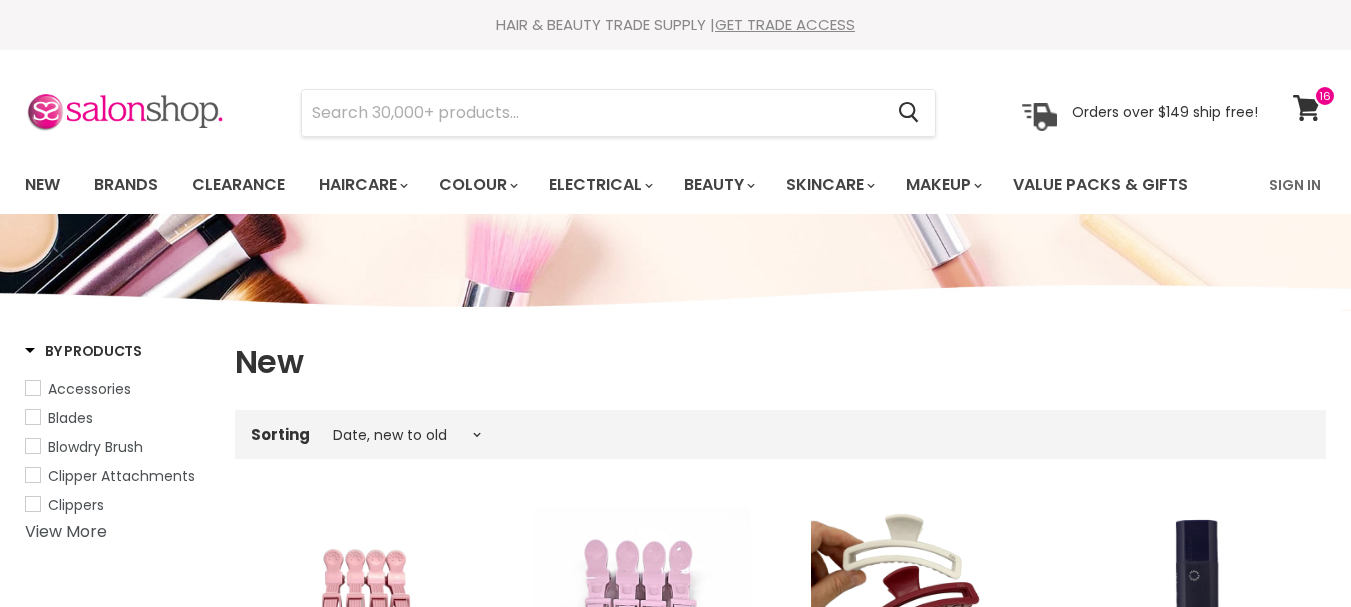 select on "created-descending" 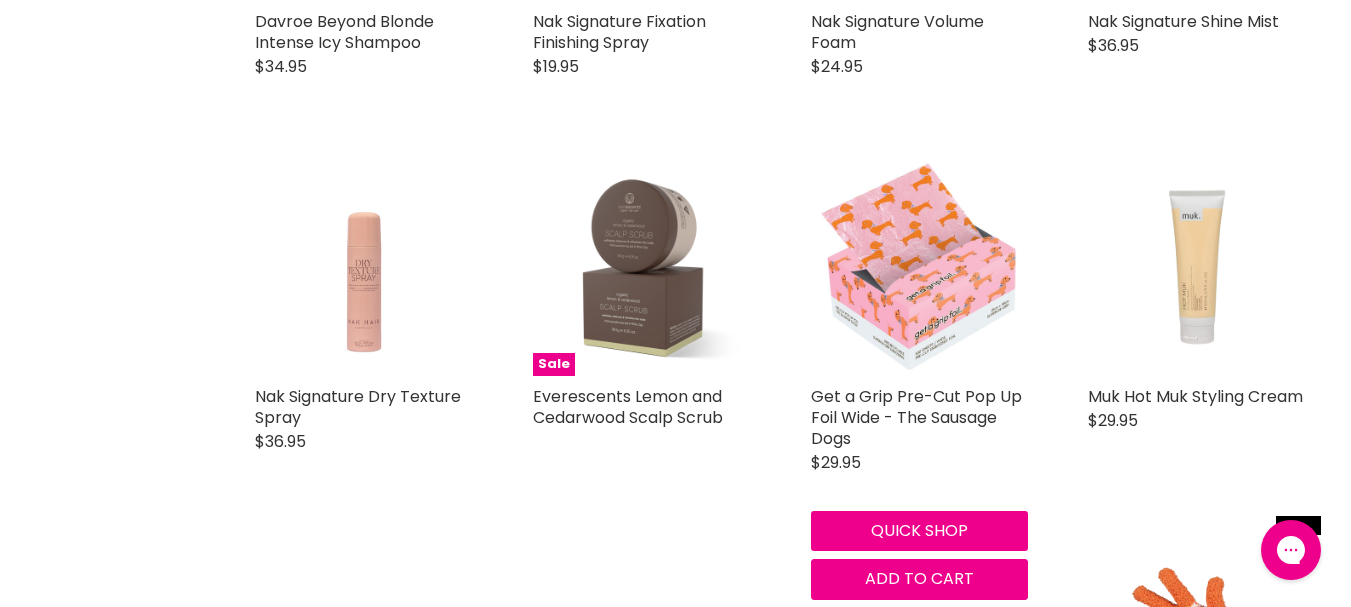scroll, scrollTop: 0, scrollLeft: 0, axis: both 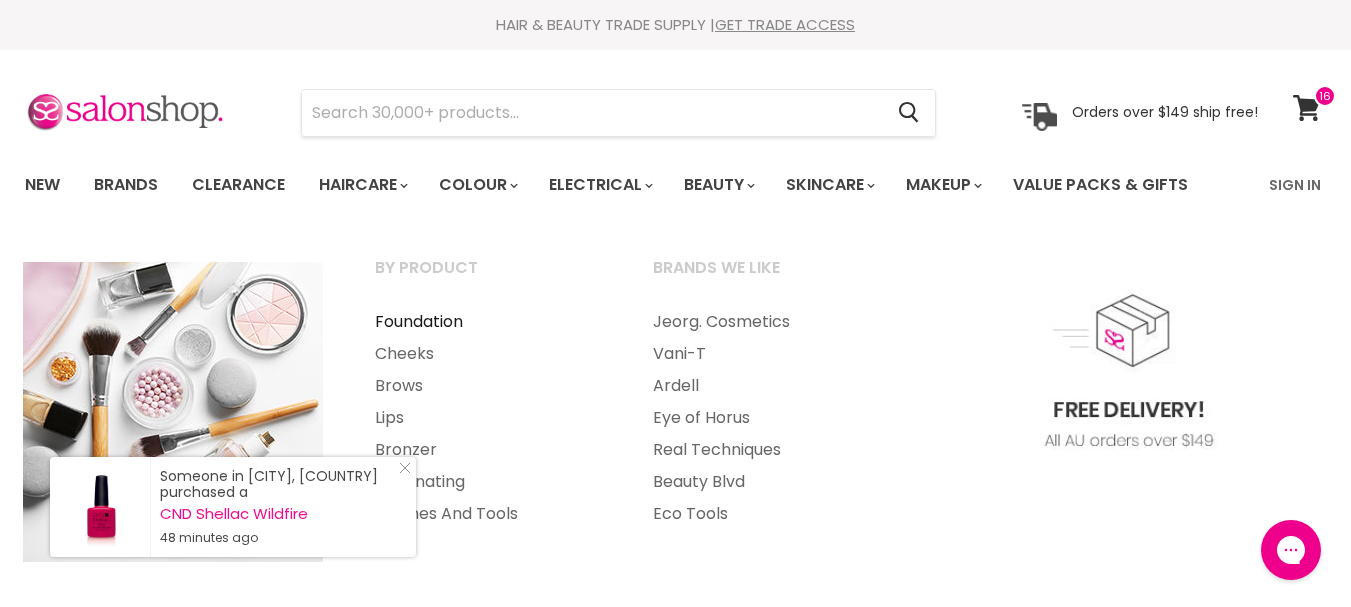 click on "Foundation" at bounding box center [487, 322] 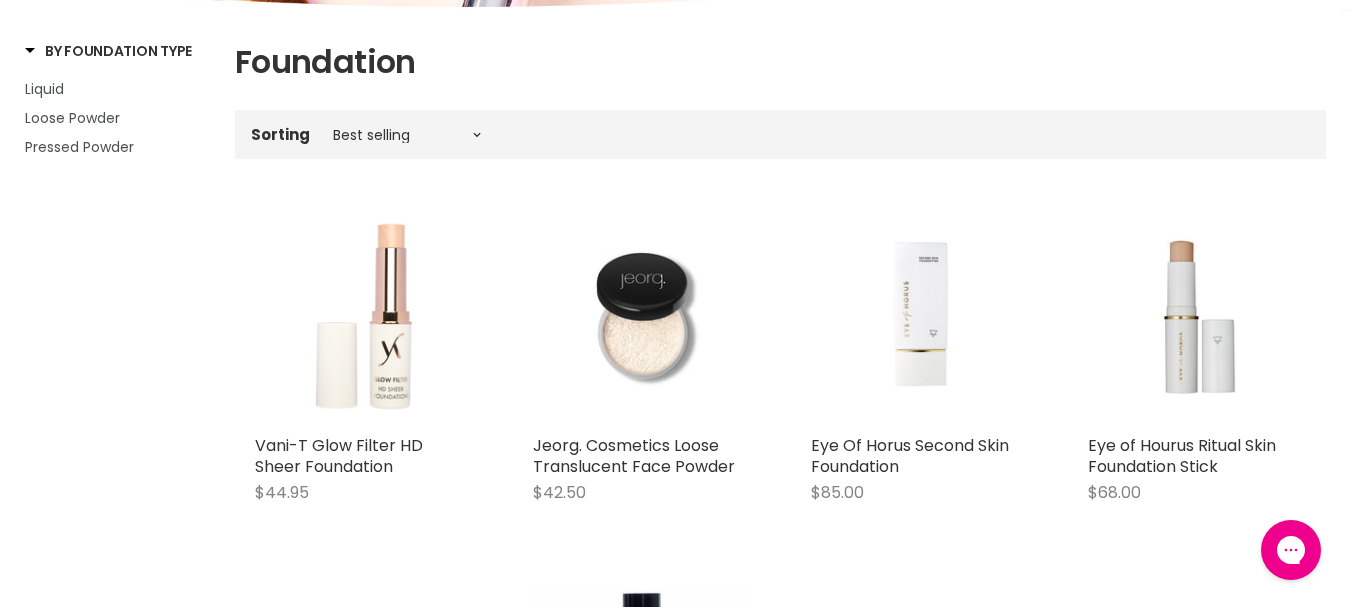 scroll, scrollTop: 0, scrollLeft: 0, axis: both 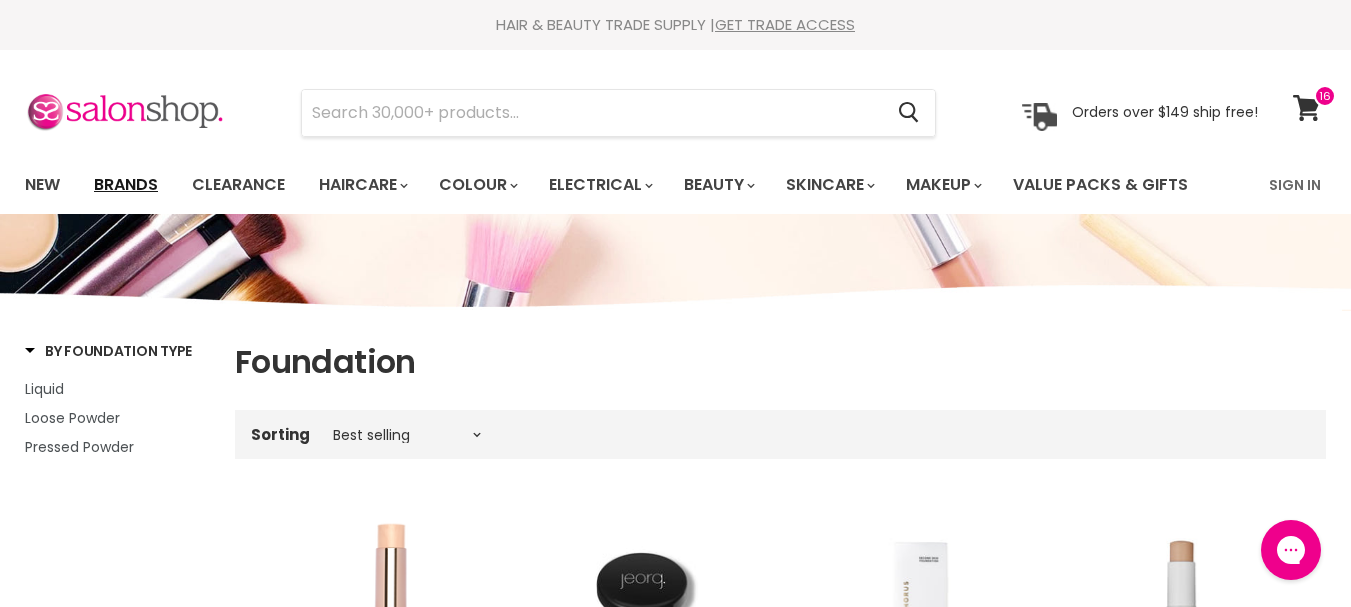 click on "Brands" at bounding box center (126, 185) 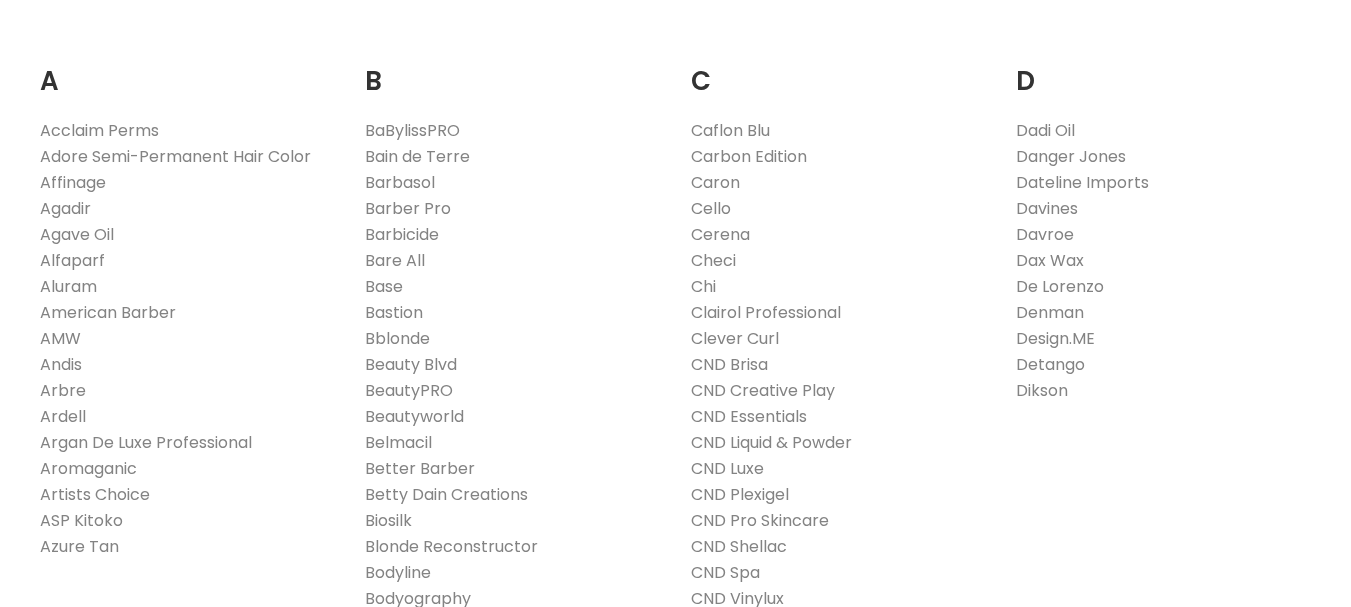 scroll, scrollTop: 300, scrollLeft: 0, axis: vertical 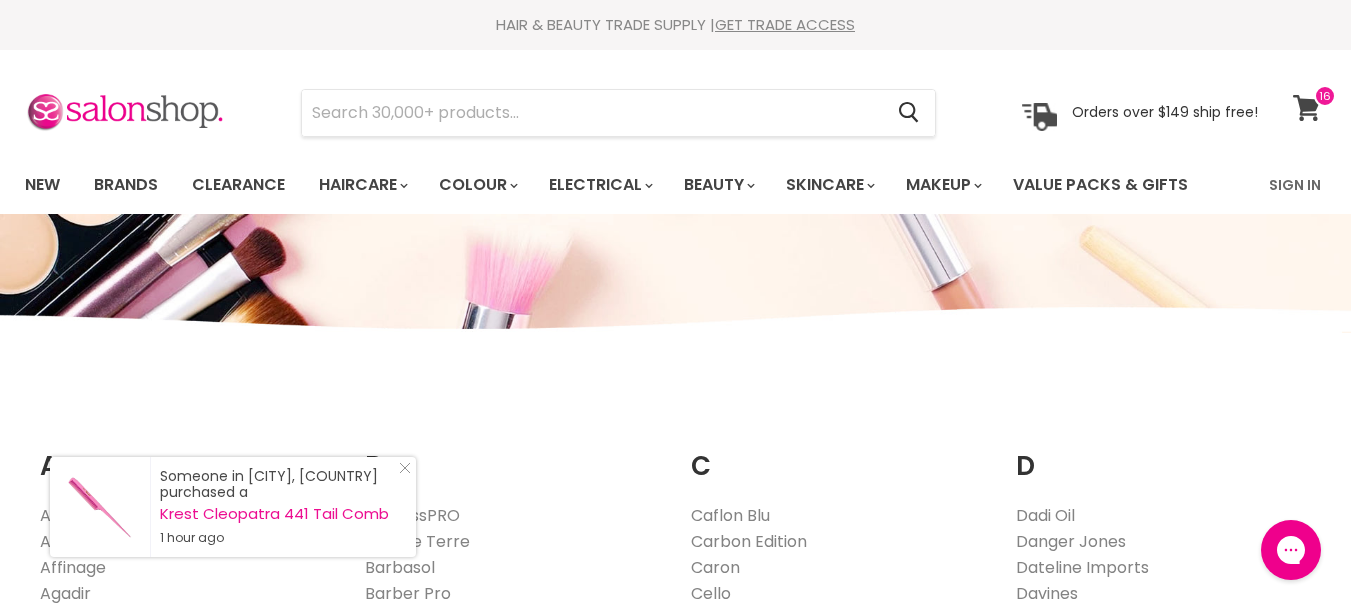 click at bounding box center (1325, 96) 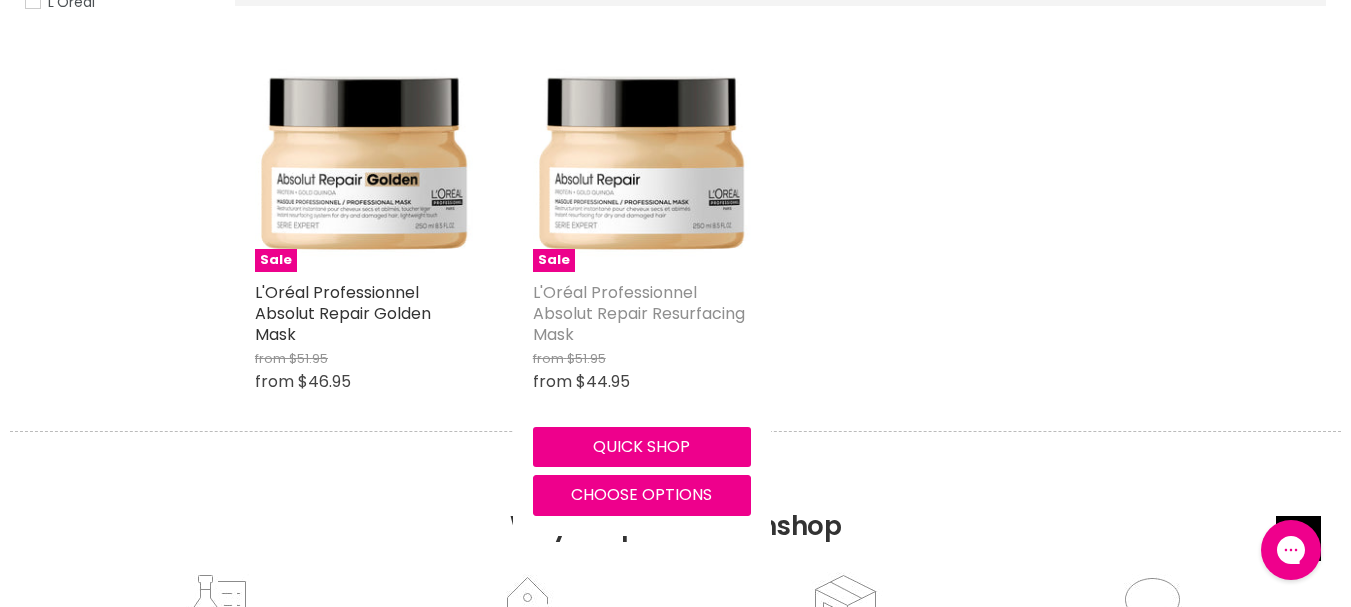 scroll, scrollTop: 0, scrollLeft: 0, axis: both 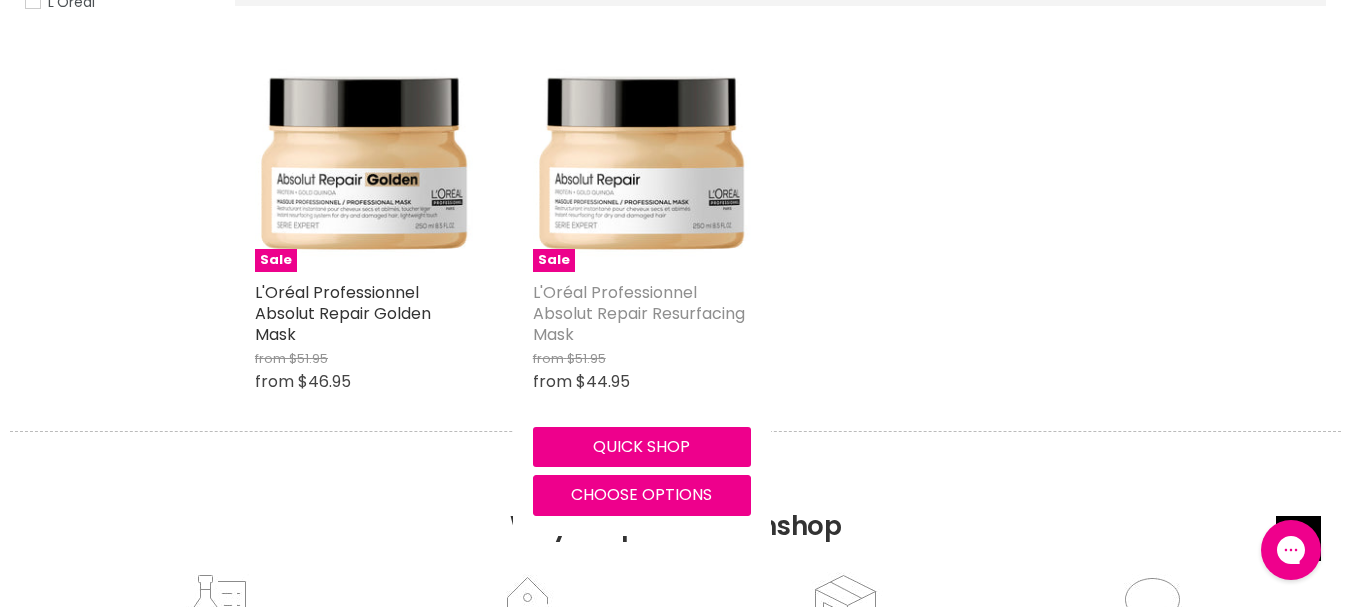 click on "L'Oréal Professionnel Absolut Repair Resurfacing Mask" at bounding box center [639, 313] 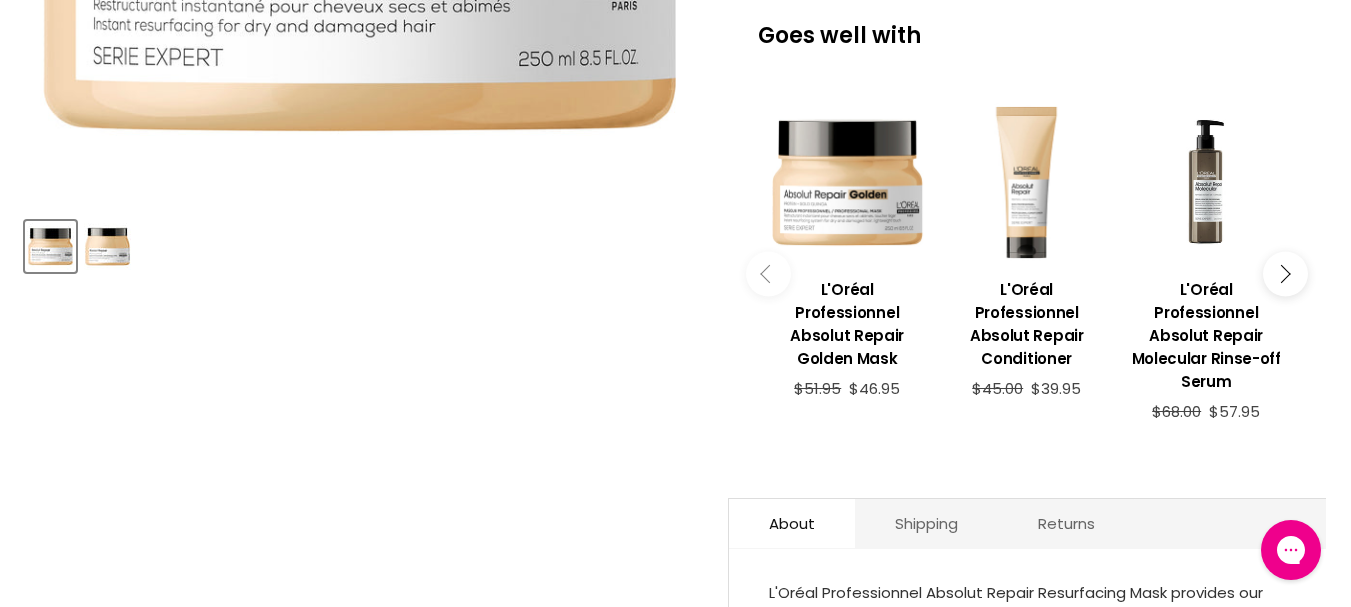 scroll, scrollTop: 0, scrollLeft: 0, axis: both 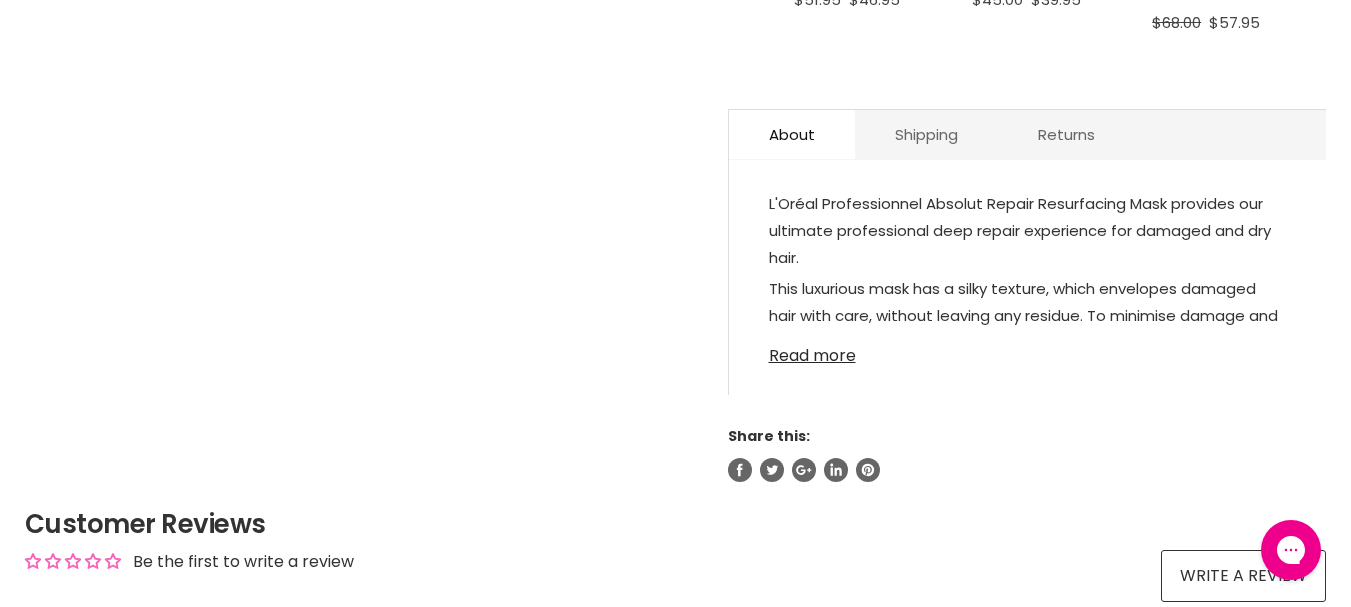 click on "Read more" at bounding box center (1027, 350) 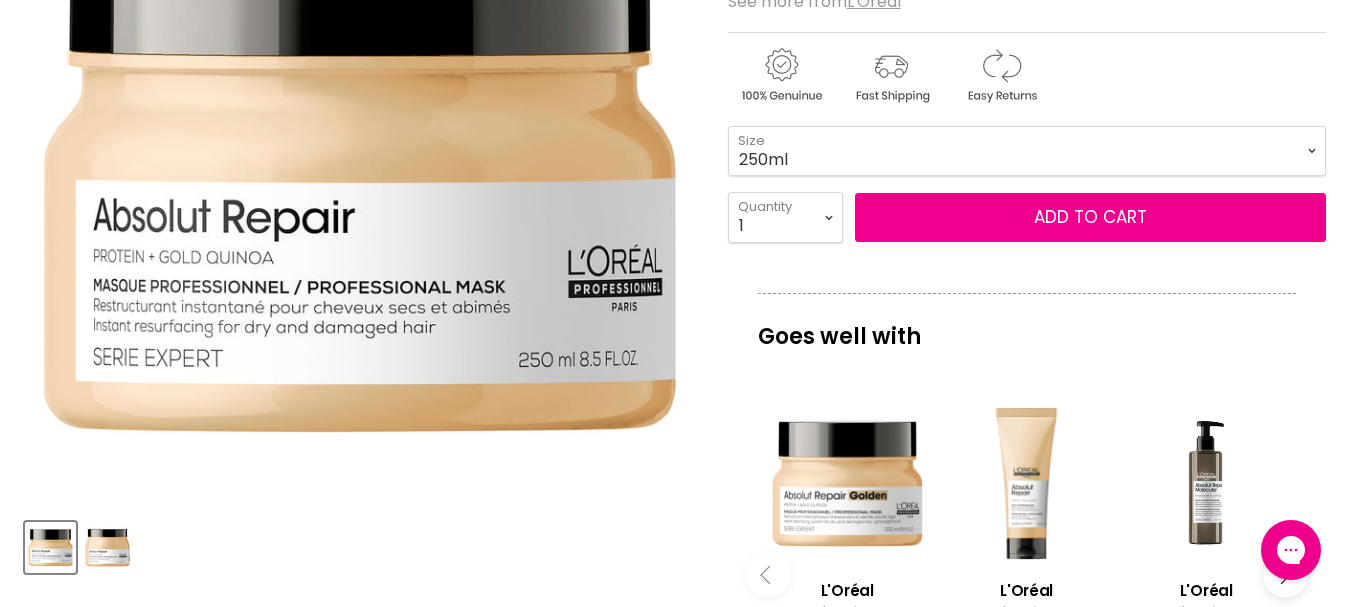 scroll, scrollTop: 400, scrollLeft: 0, axis: vertical 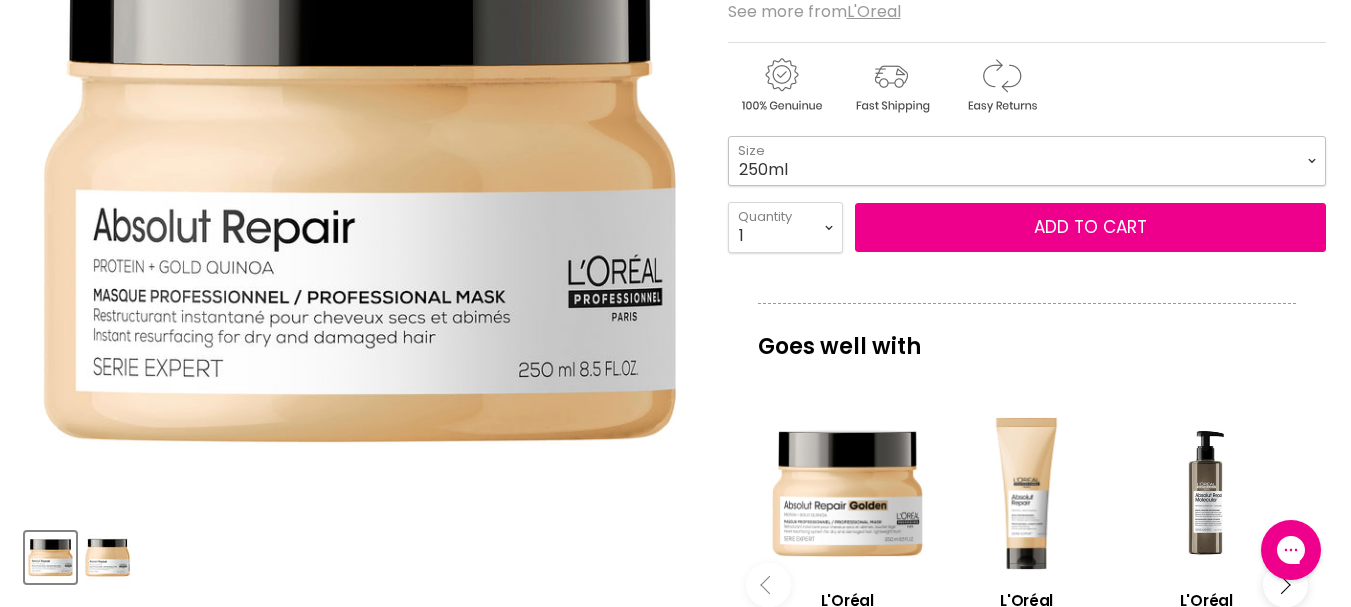 click on "250ml
500ml" at bounding box center [1027, 161] 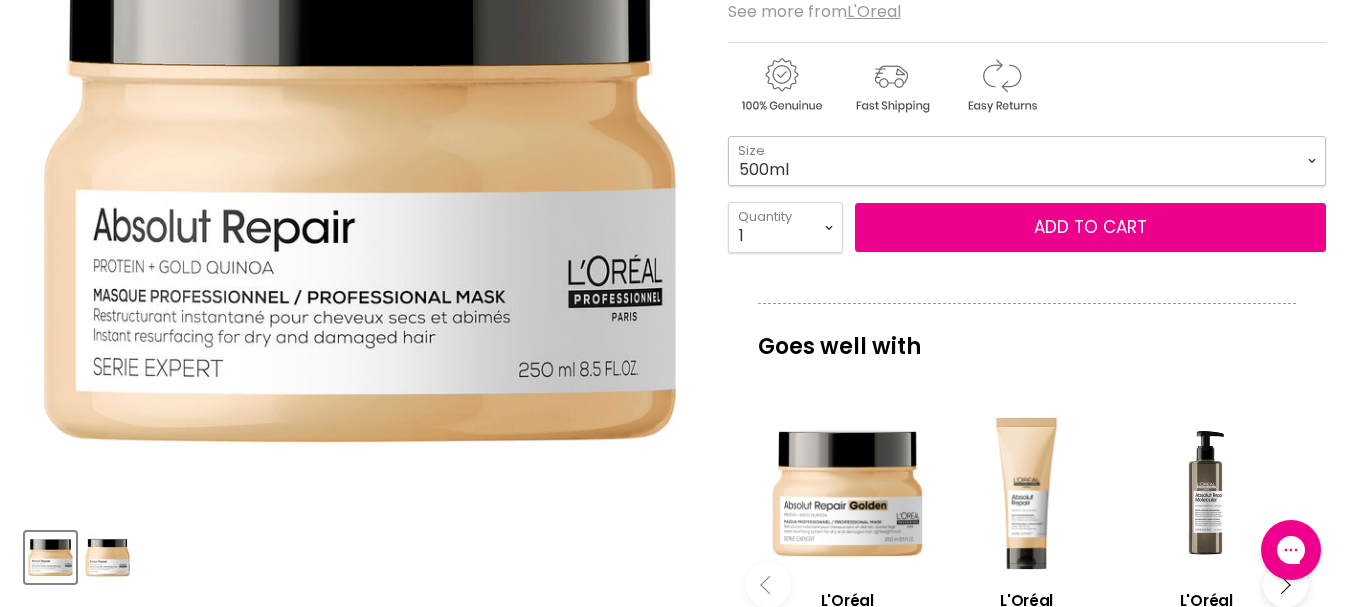 click on "250ml
500ml" at bounding box center (1027, 161) 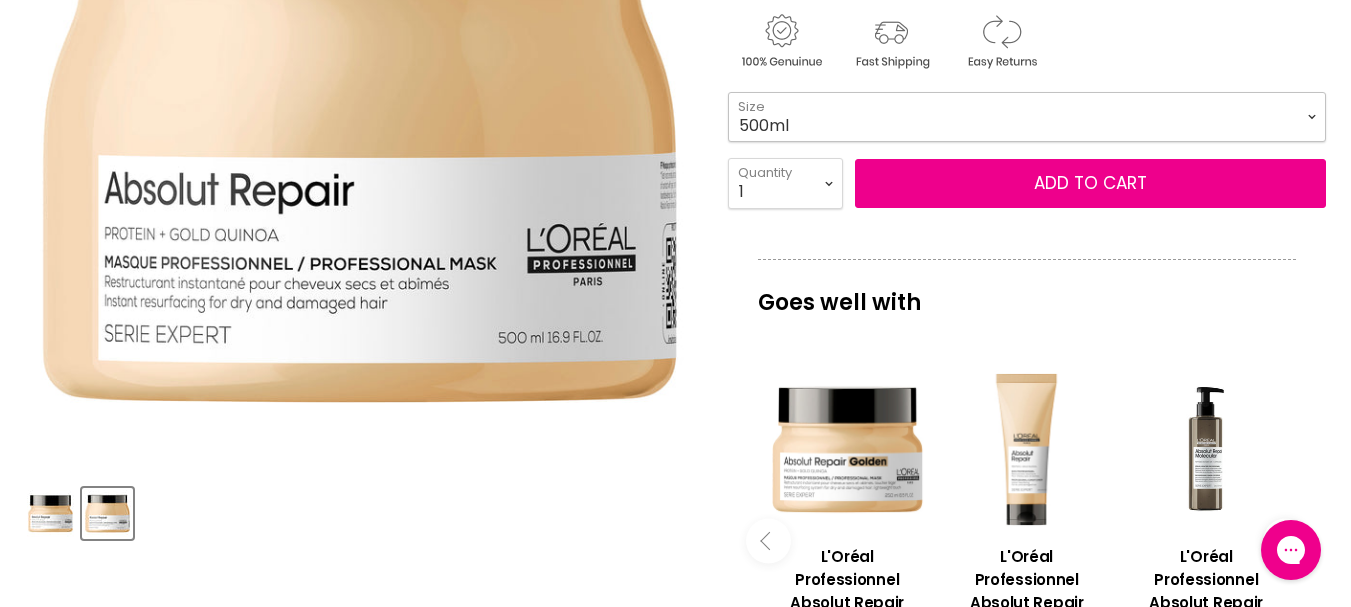 scroll, scrollTop: 400, scrollLeft: 0, axis: vertical 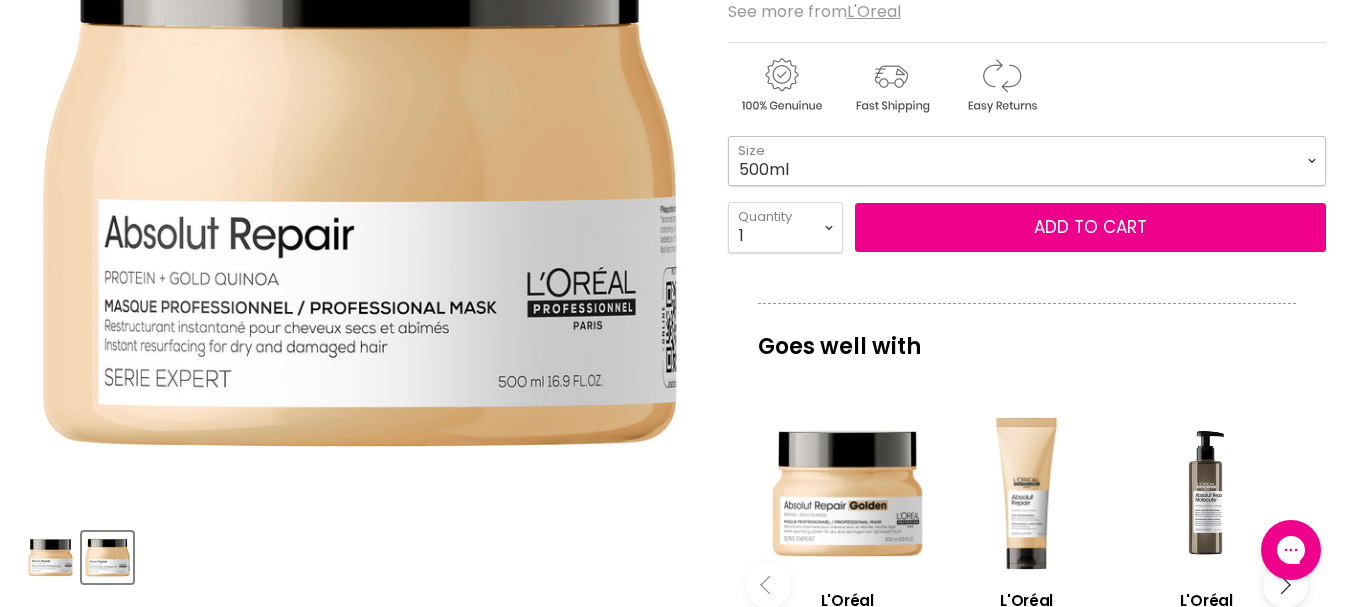 click on "250ml
500ml" at bounding box center [1027, 161] 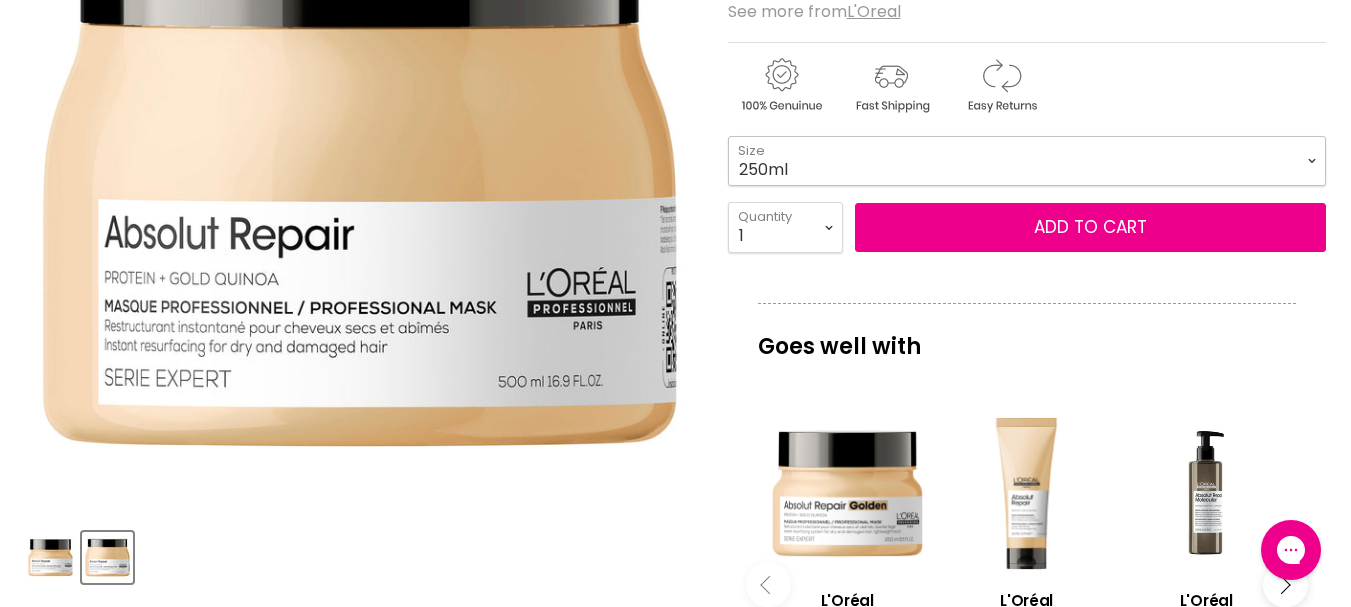 click on "250ml
500ml" at bounding box center (1027, 161) 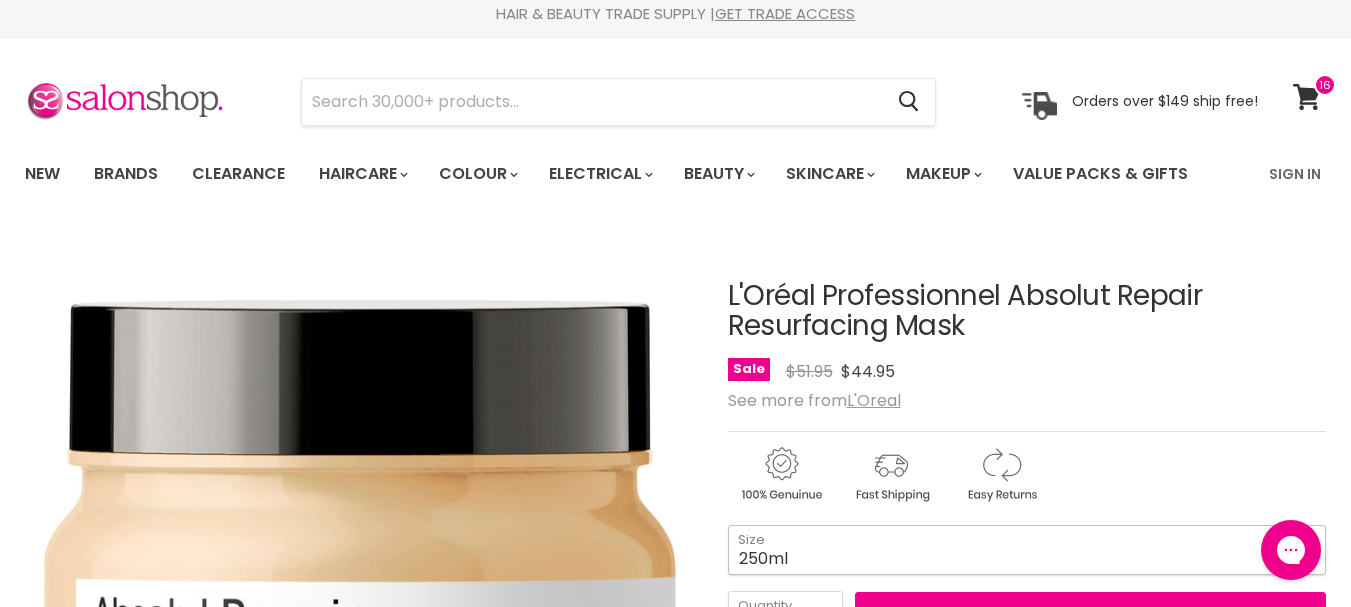 scroll, scrollTop: 0, scrollLeft: 0, axis: both 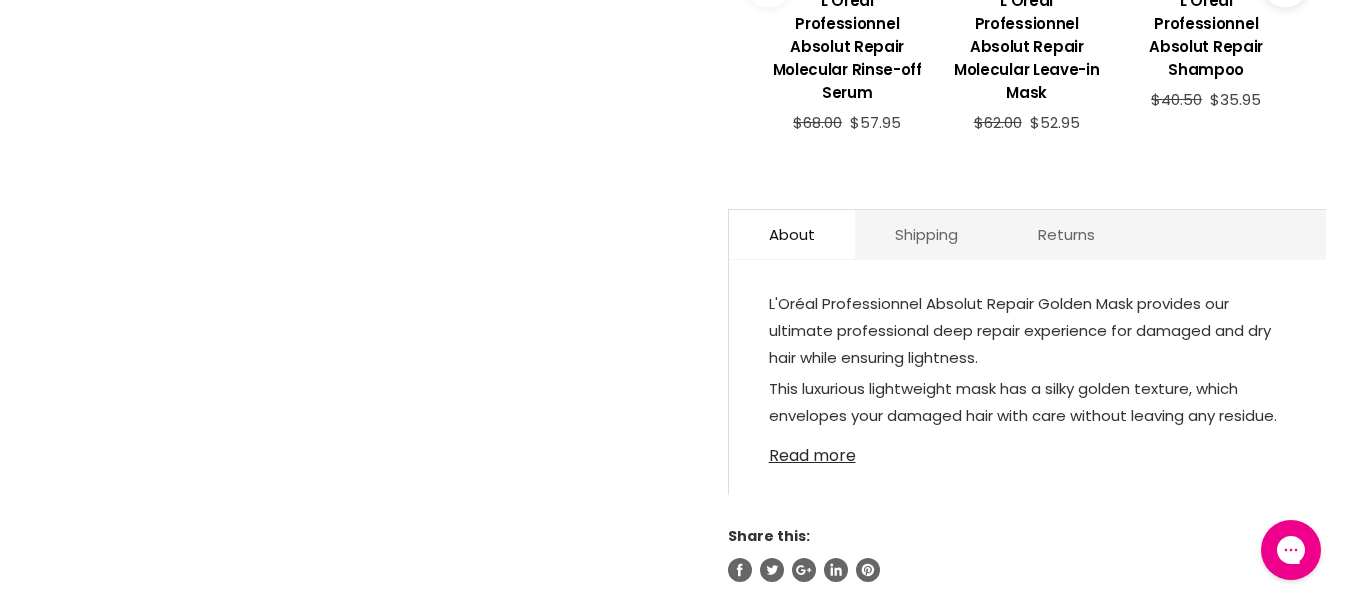 click on "Read more" at bounding box center [1027, 450] 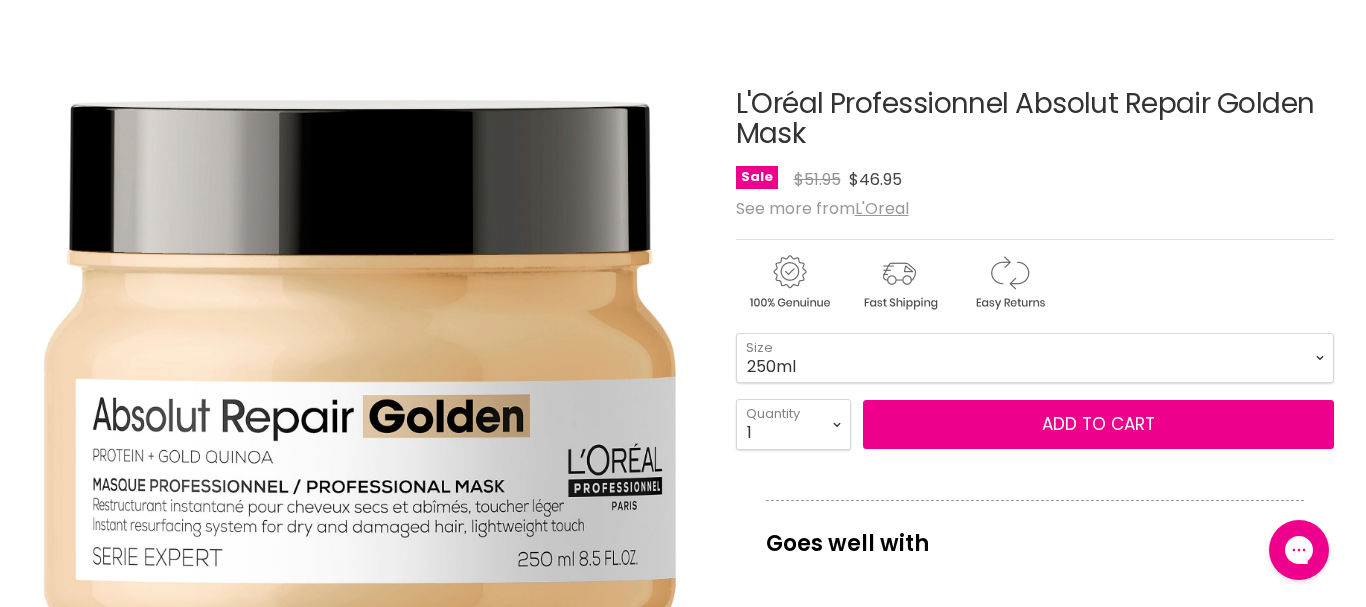 scroll, scrollTop: 200, scrollLeft: 0, axis: vertical 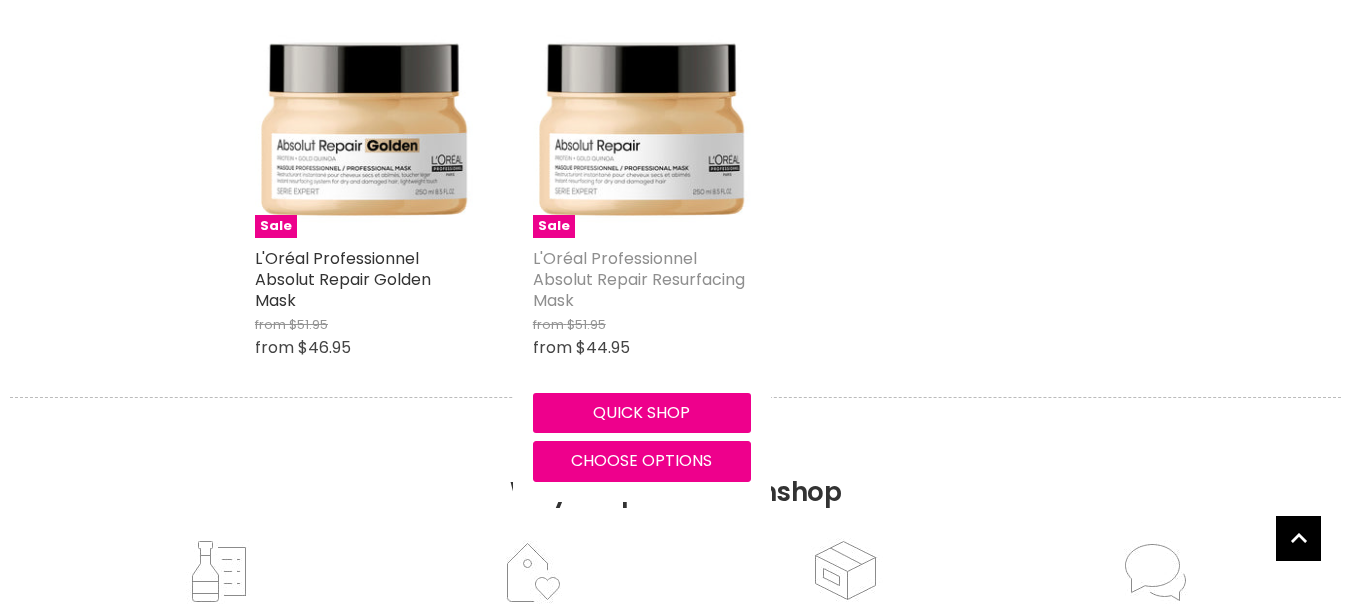 click on "L'Oréal Professionnel Absolut Repair Resurfacing Mask" at bounding box center [639, 279] 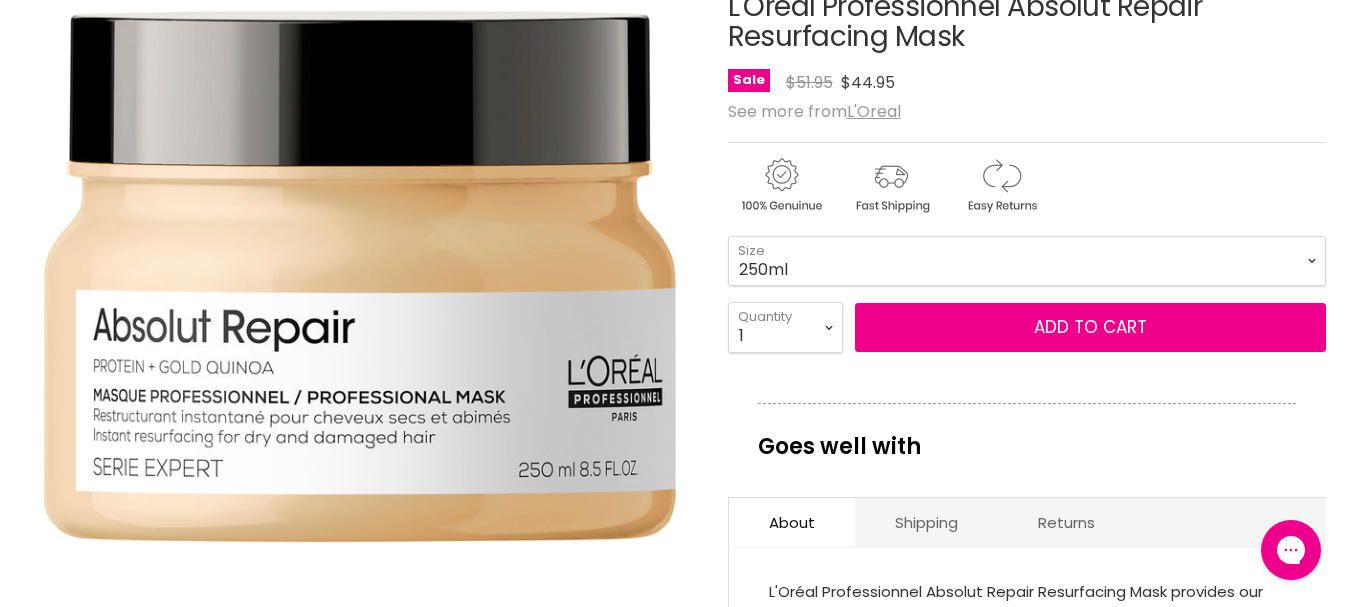 scroll, scrollTop: 0, scrollLeft: 0, axis: both 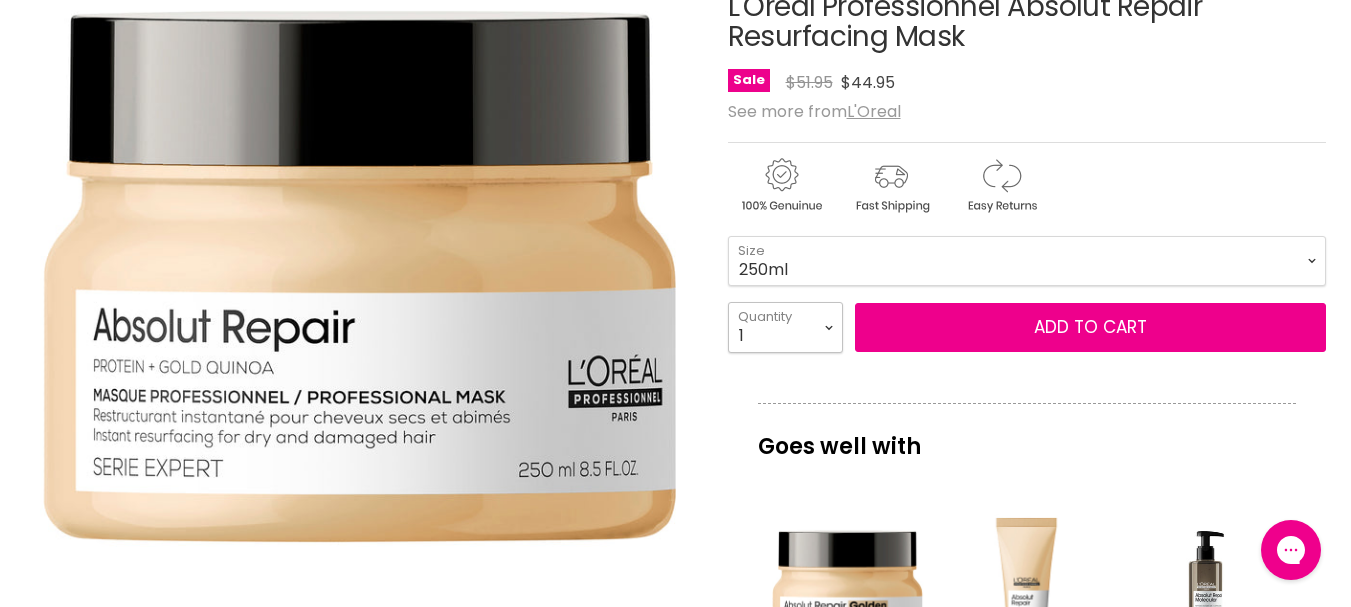 click on "1
2
3
4
5
6
7
8
9
10+" at bounding box center (785, 327) 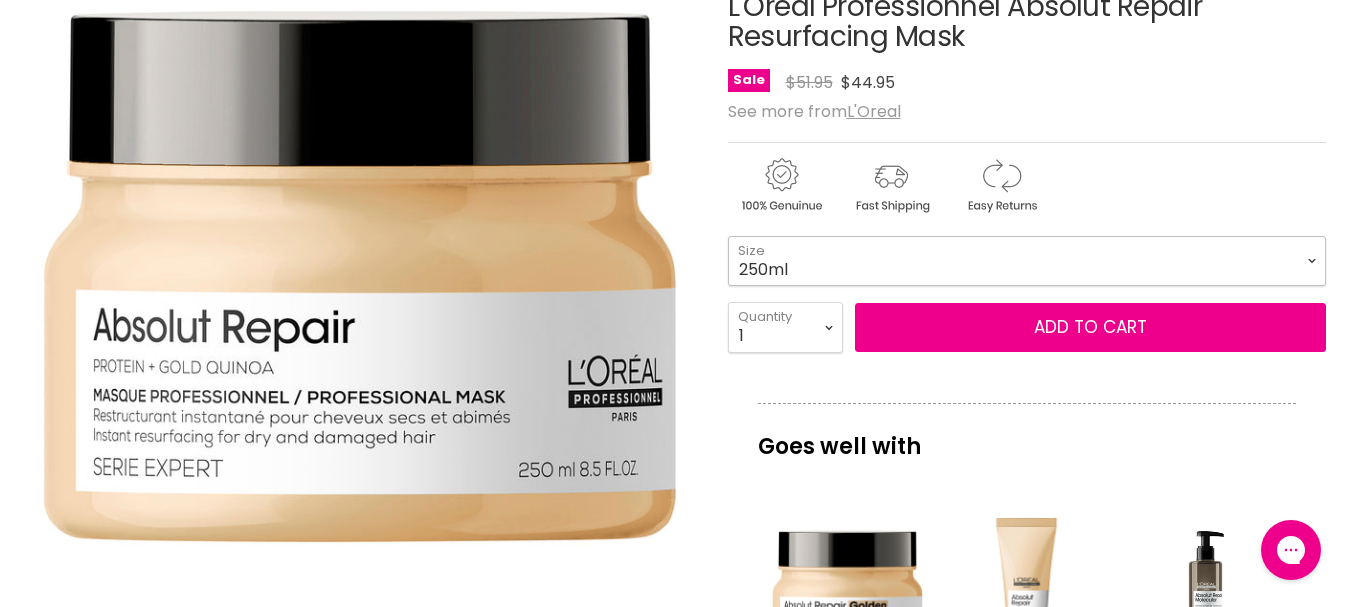click on "250ml
500ml" at bounding box center (1027, 261) 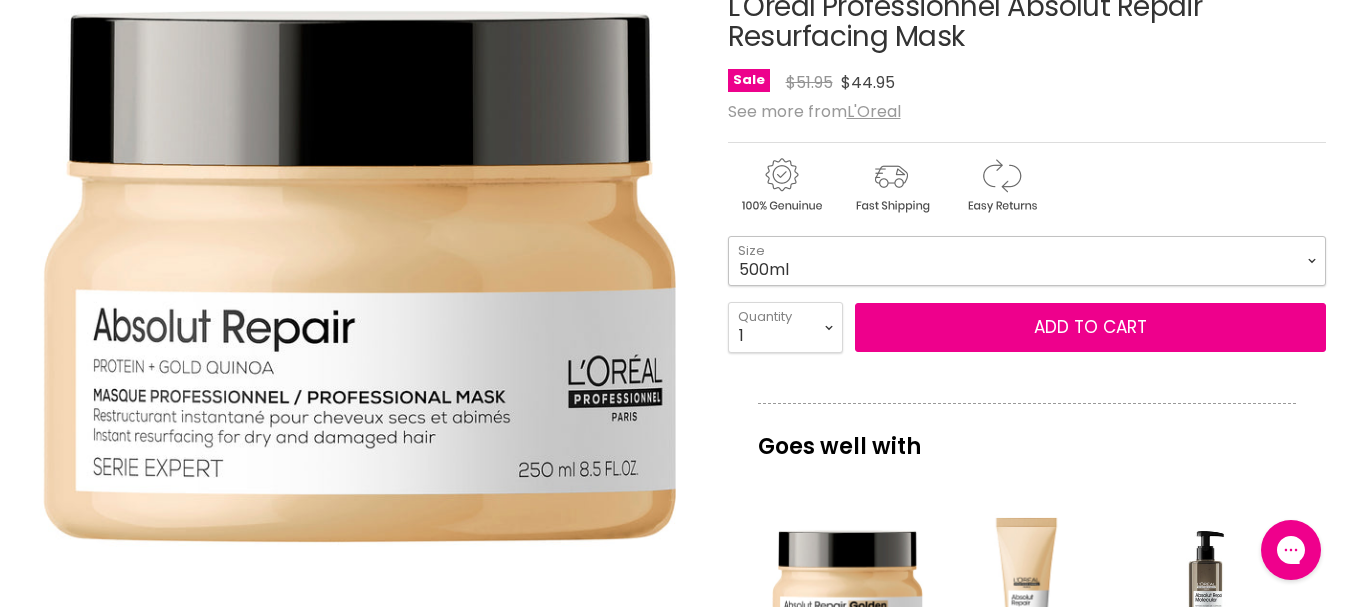 click on "250ml
500ml" at bounding box center (1027, 261) 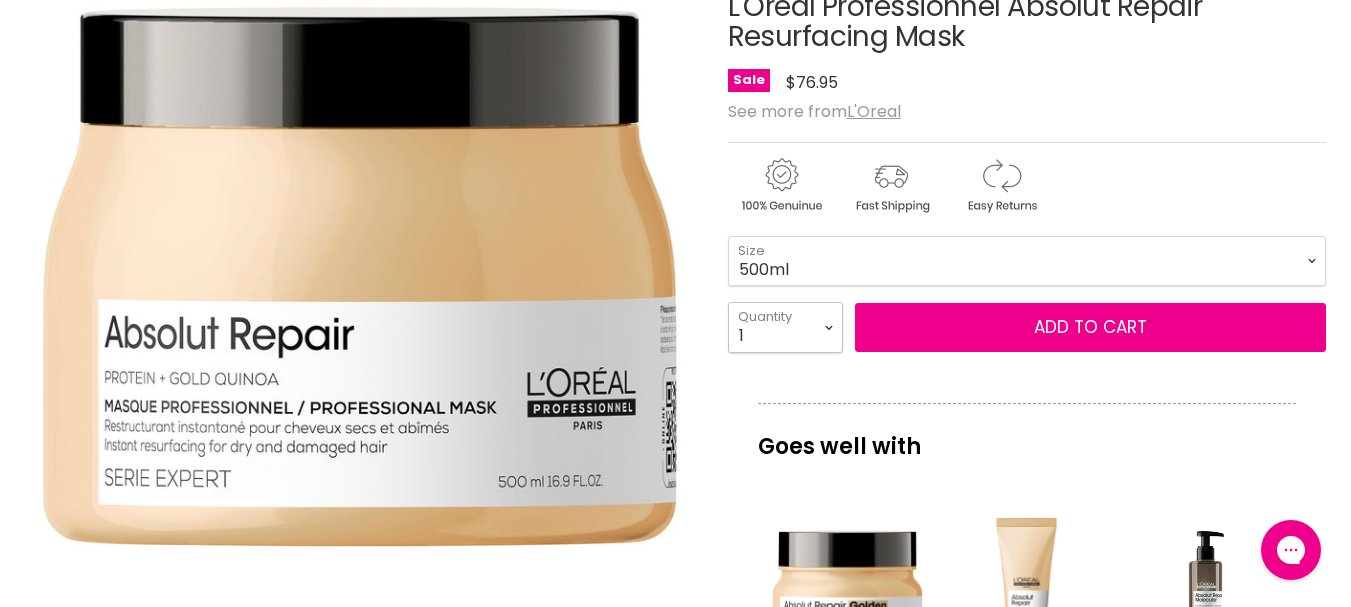 click on "1
2
3
4
5
6
7
8
9
10+" at bounding box center (785, 327) 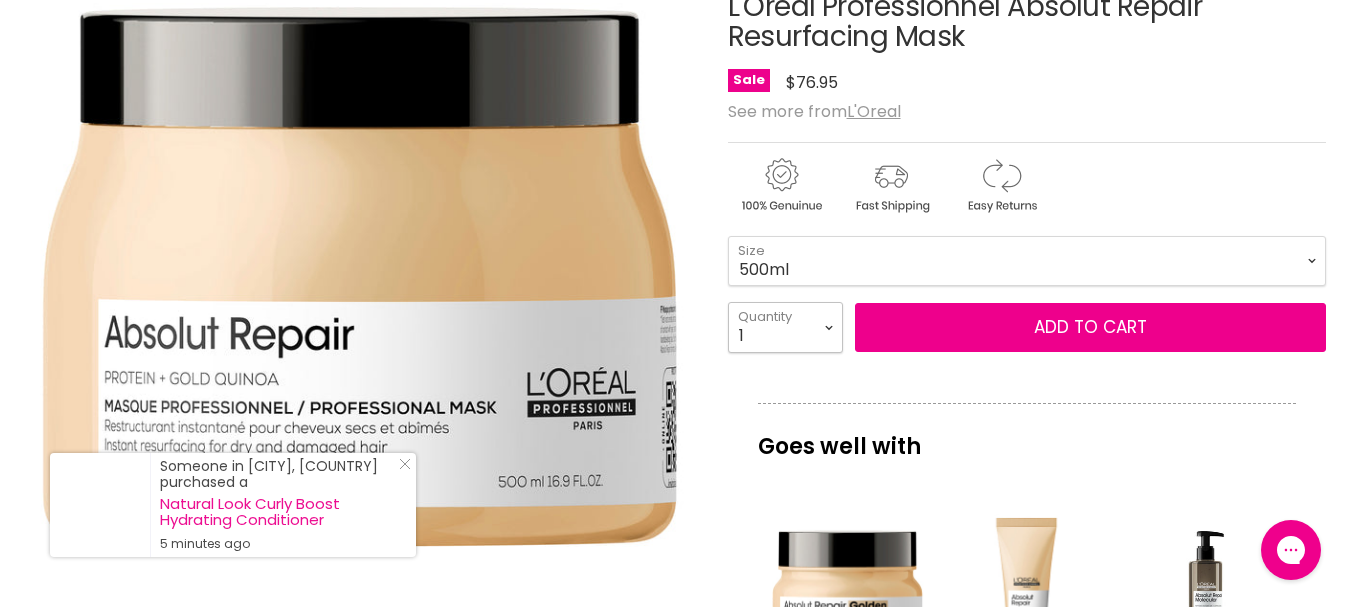 select on "2" 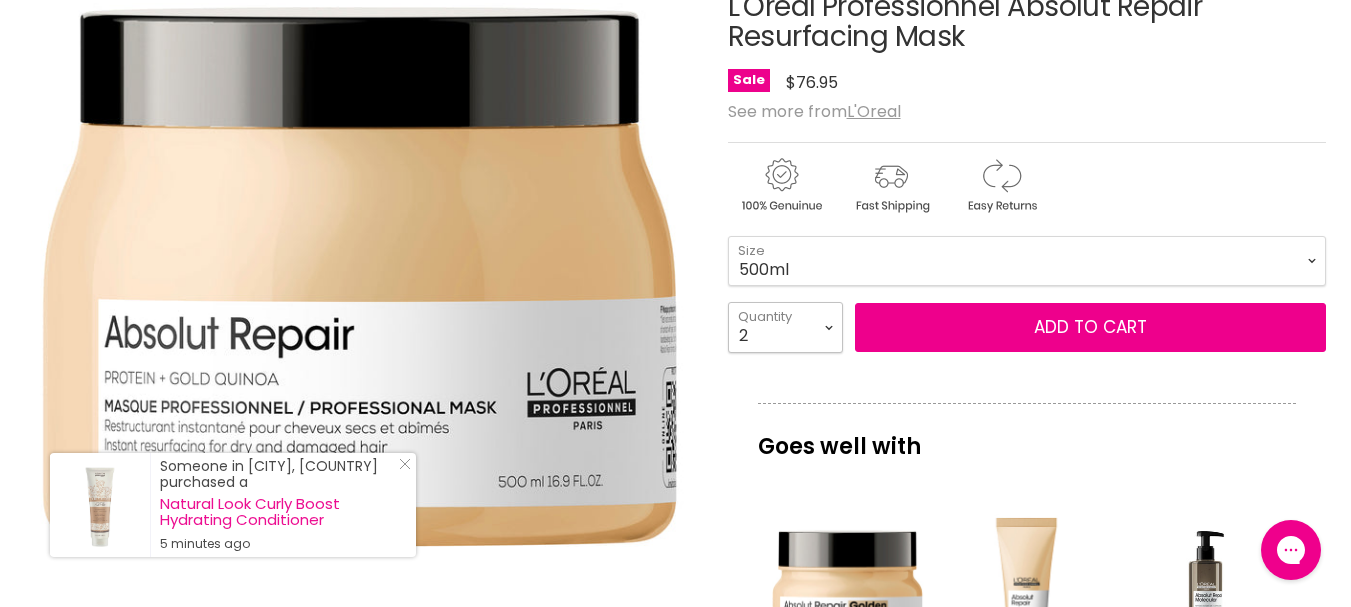 click on "1
2
3
4
5
6
7
8
9
10+" at bounding box center [785, 327] 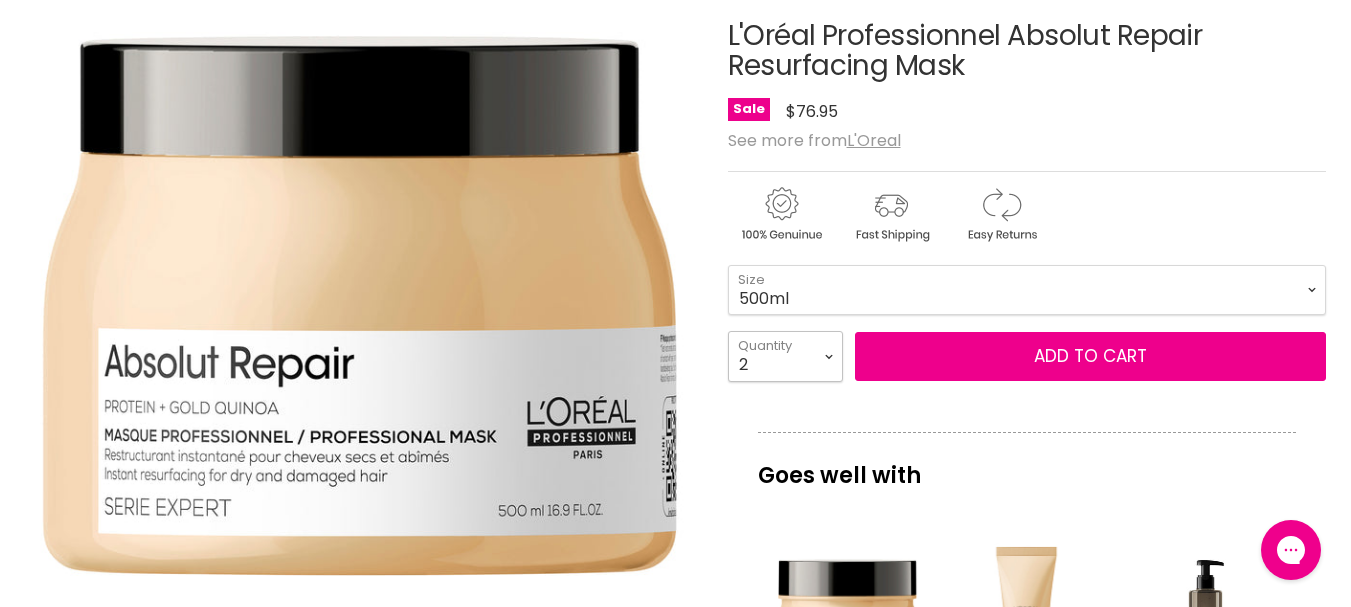 scroll, scrollTop: 0, scrollLeft: 0, axis: both 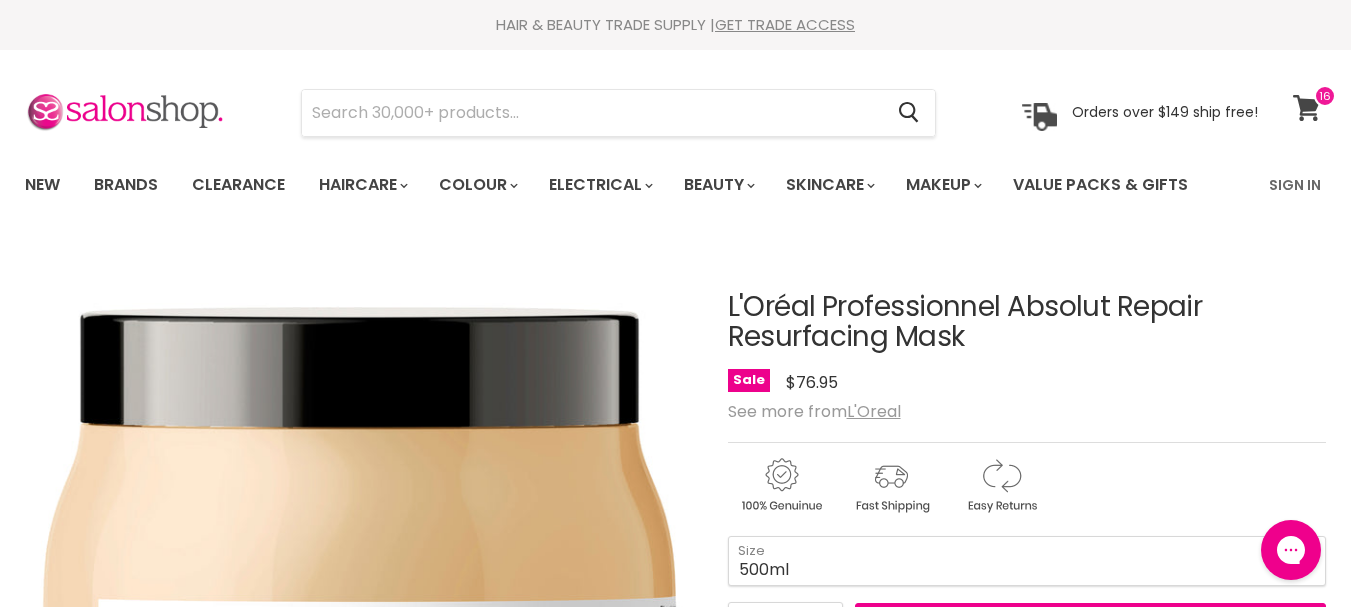 click at bounding box center (1325, 96) 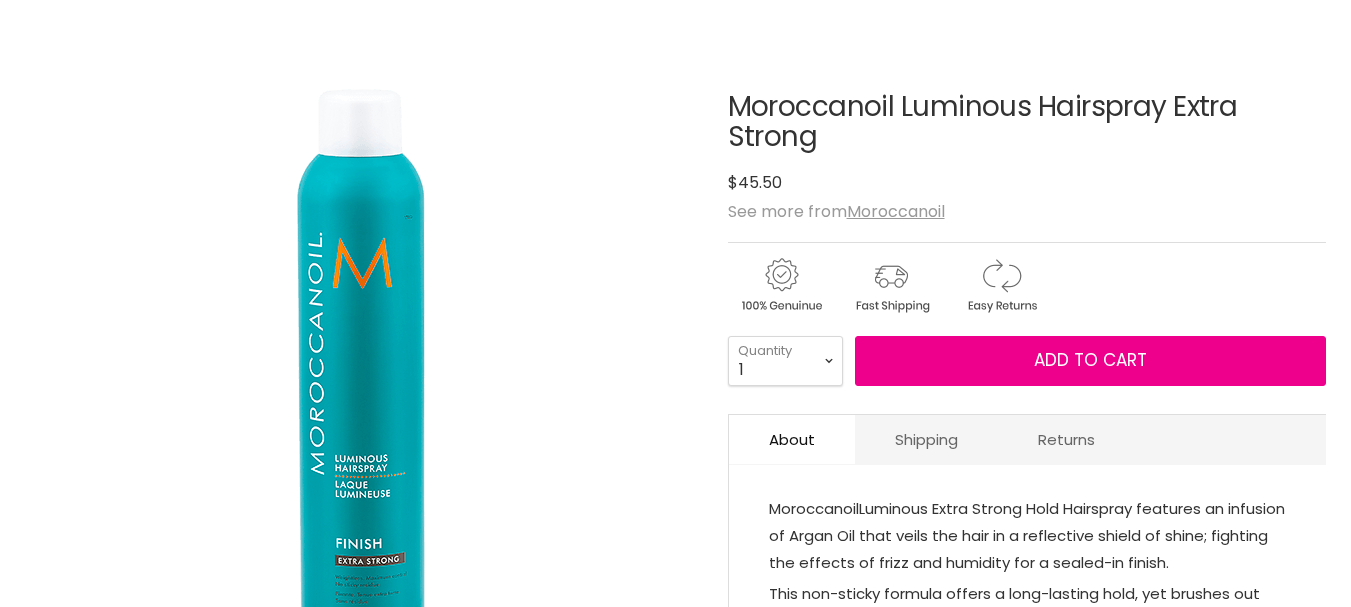 scroll, scrollTop: 0, scrollLeft: 0, axis: both 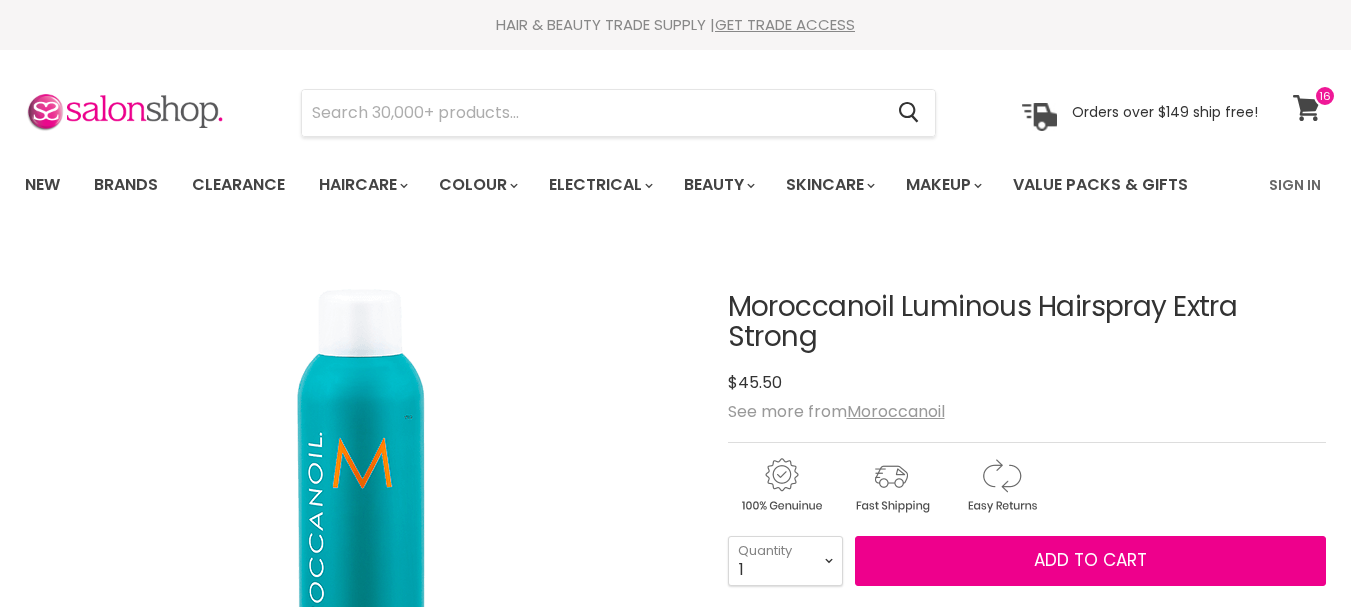 click 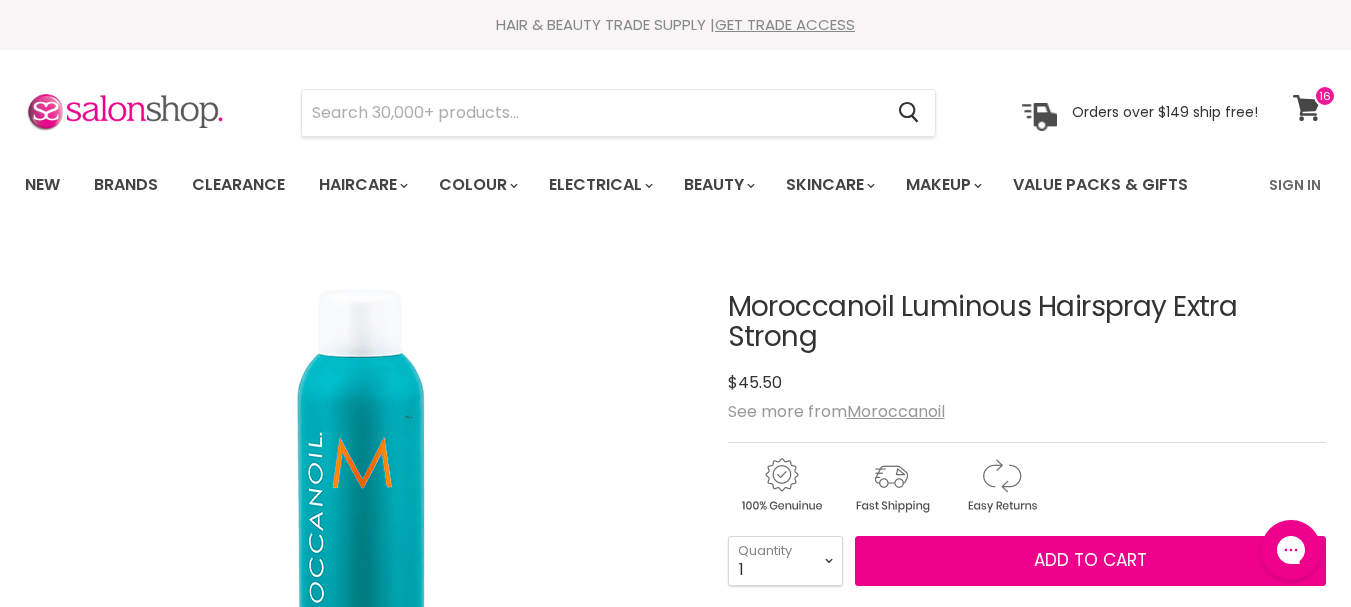 scroll, scrollTop: 0, scrollLeft: 0, axis: both 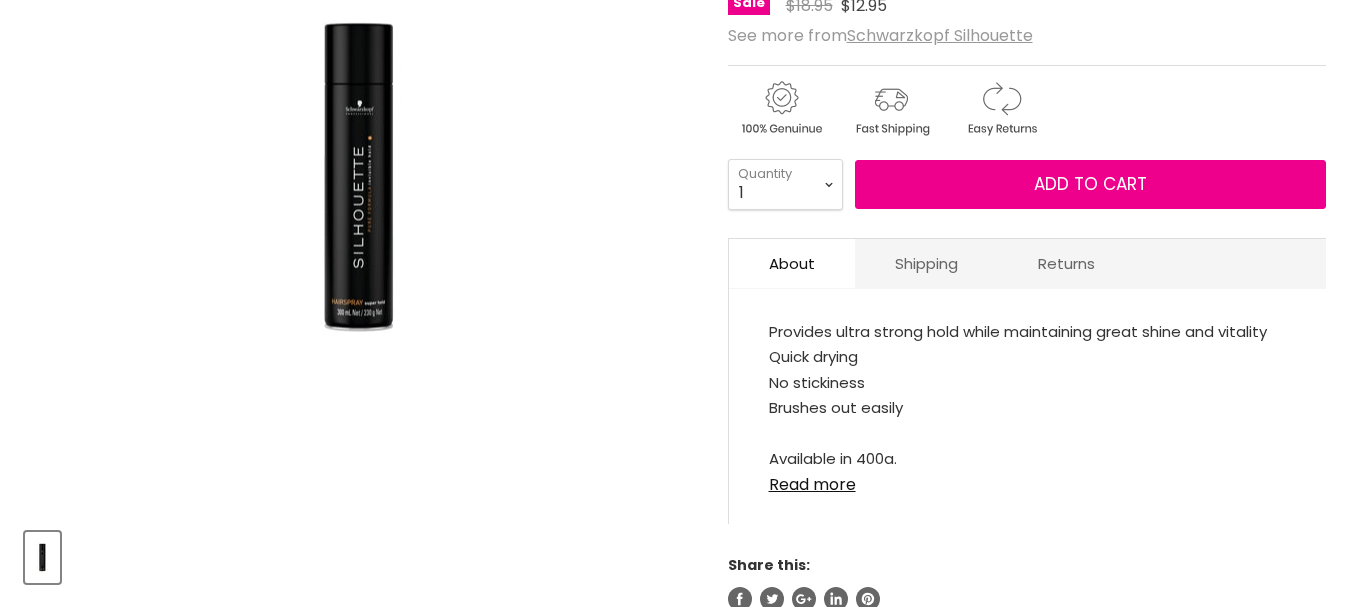 select on "5" 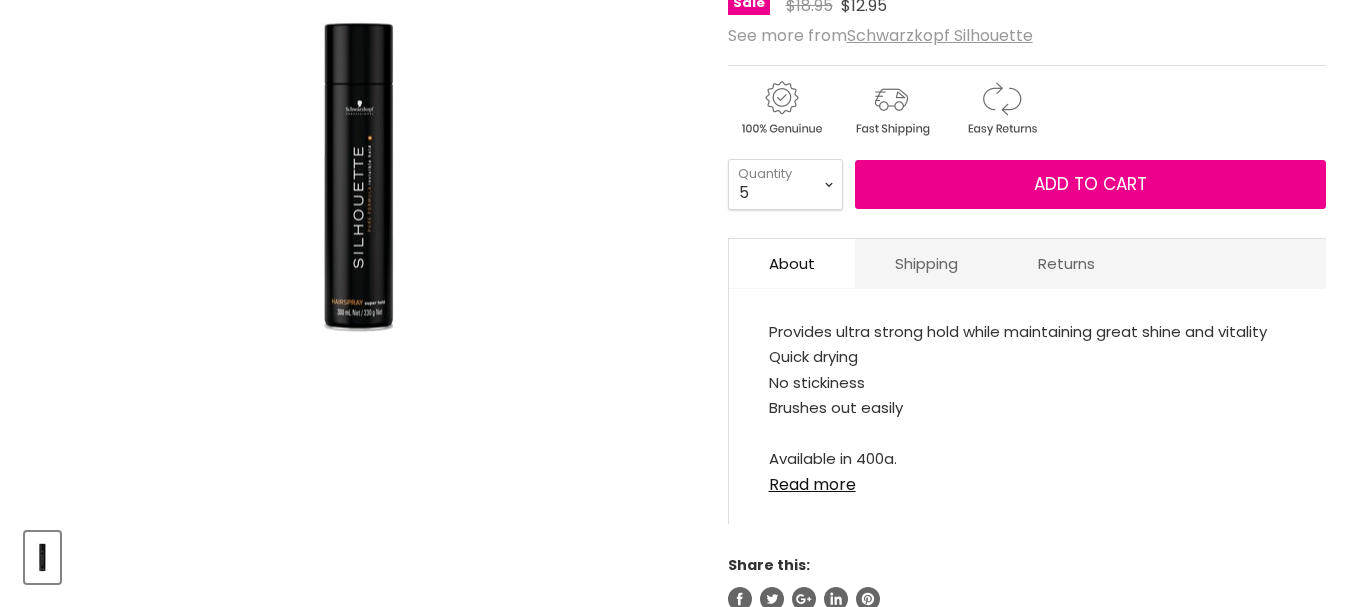 click on "1
2
3
4
5
6
7
8
9
10+" at bounding box center [785, 184] 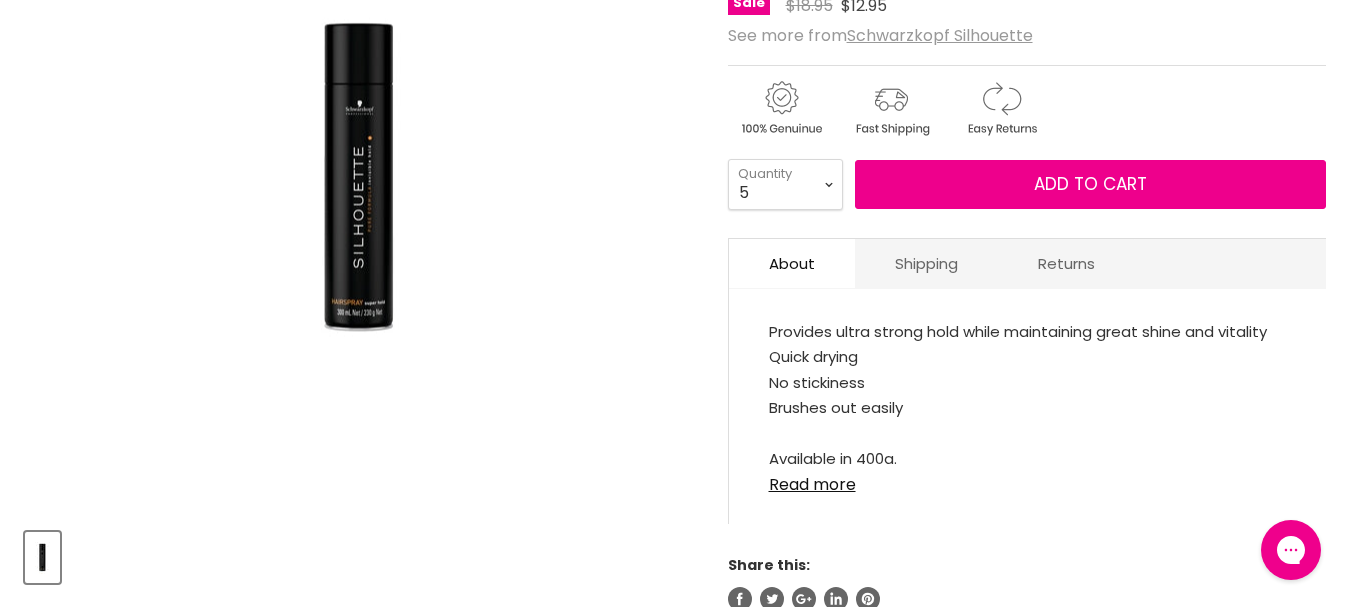 scroll, scrollTop: 0, scrollLeft: 0, axis: both 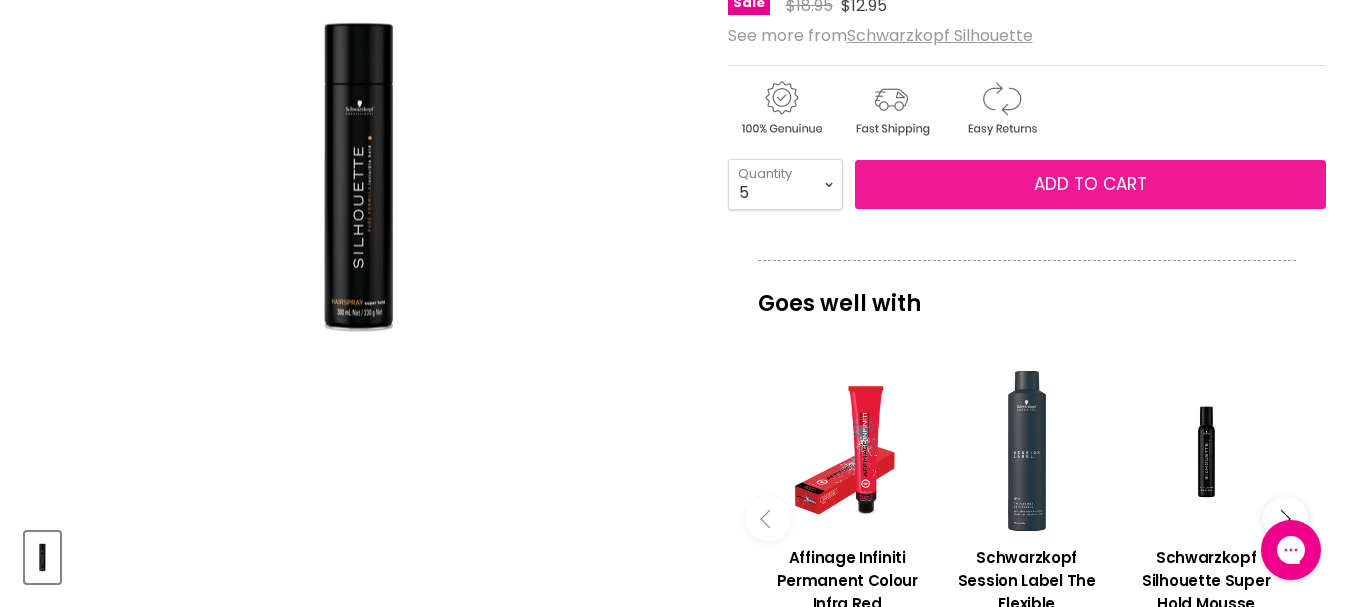 click on "Add to cart" at bounding box center [1090, 185] 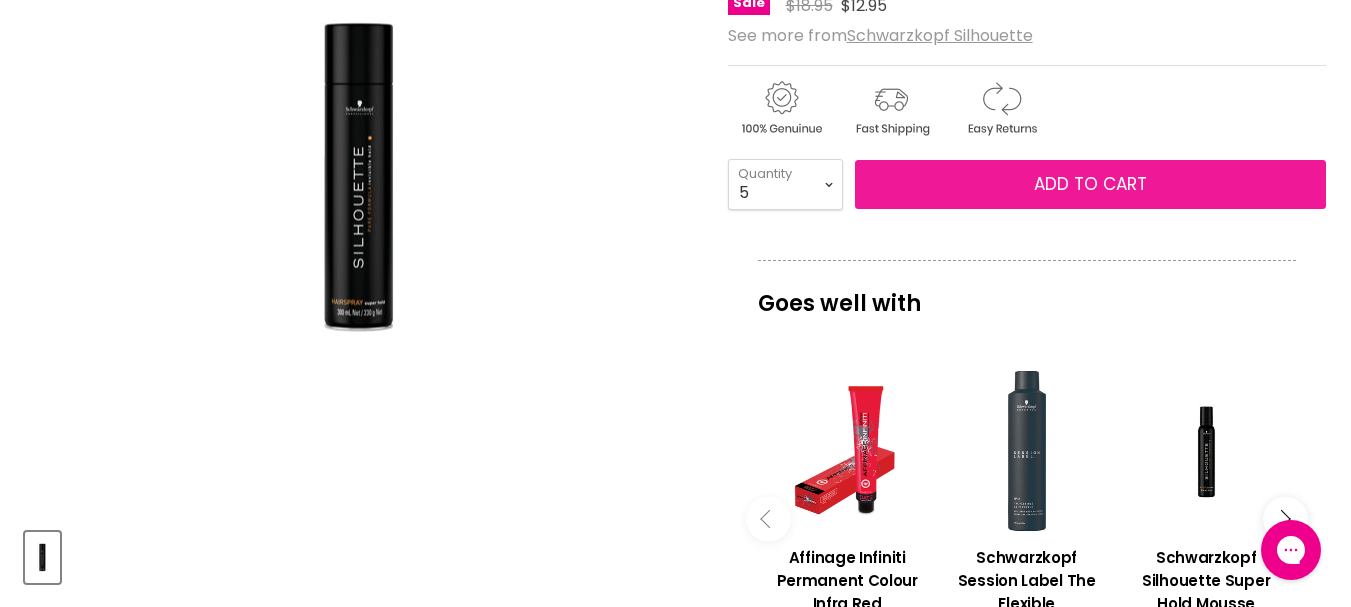 click on "Add to cart" at bounding box center (1090, 184) 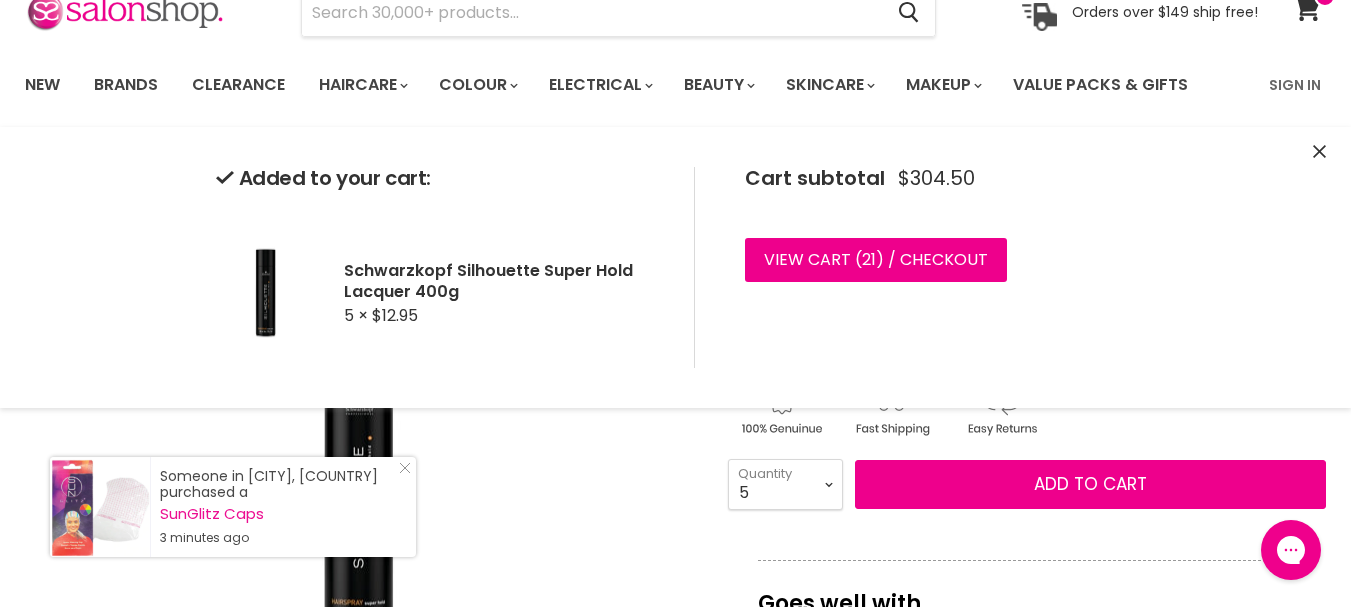 scroll, scrollTop: 0, scrollLeft: 0, axis: both 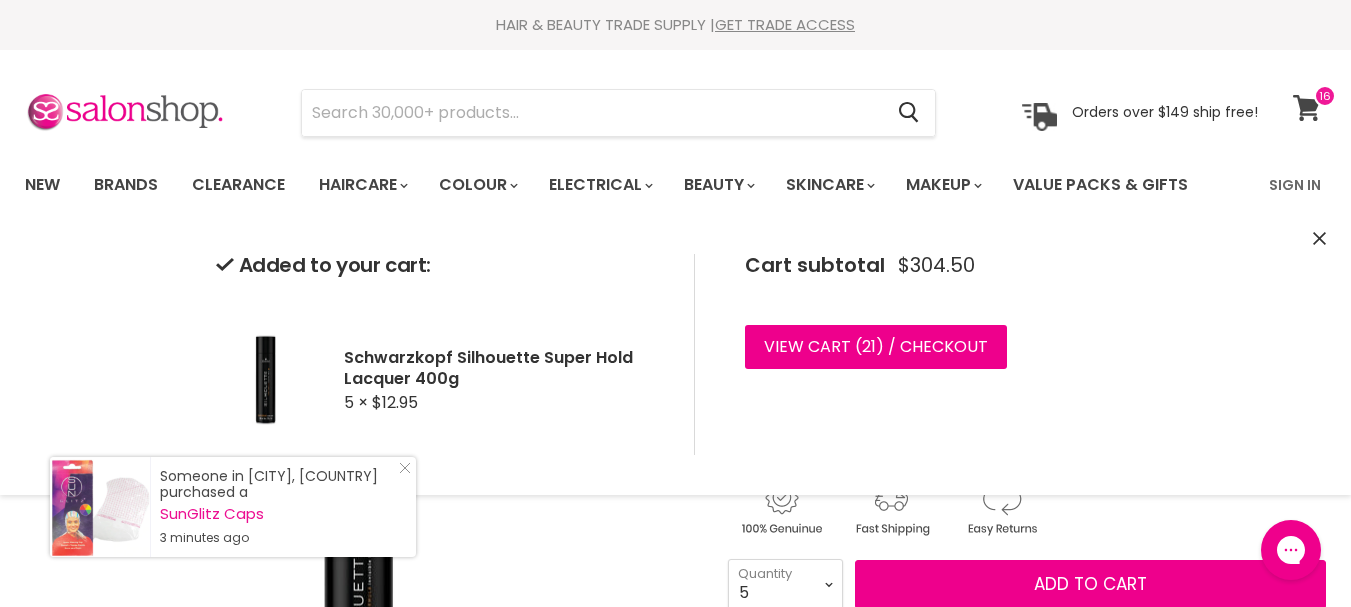click at bounding box center (1325, 96) 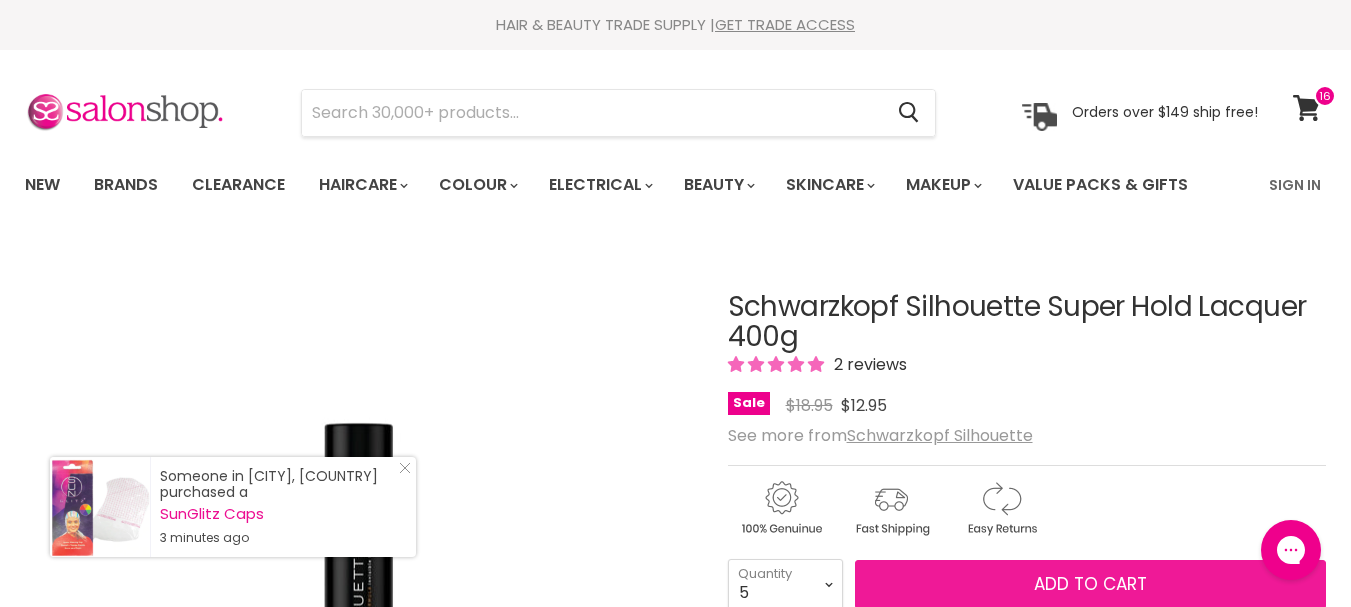 scroll, scrollTop: 2, scrollLeft: 0, axis: vertical 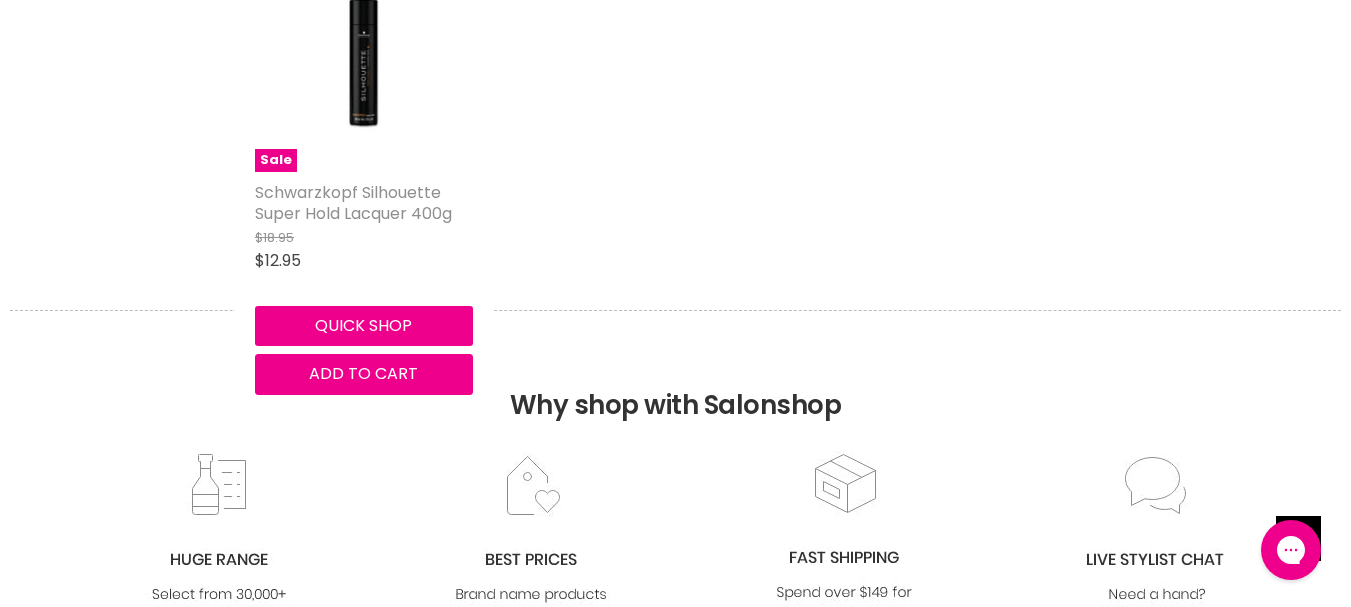click on "Schwarzkopf Silhouette Super Hold Lacquer 400g" at bounding box center (353, 203) 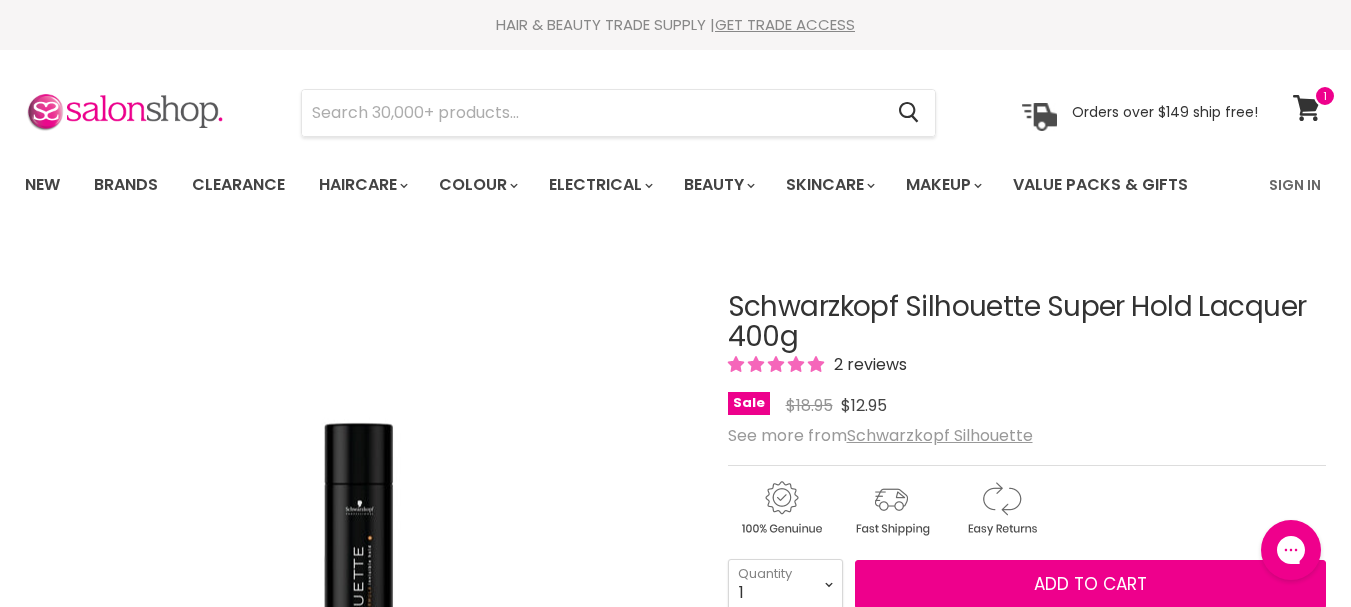 scroll, scrollTop: 0, scrollLeft: 0, axis: both 